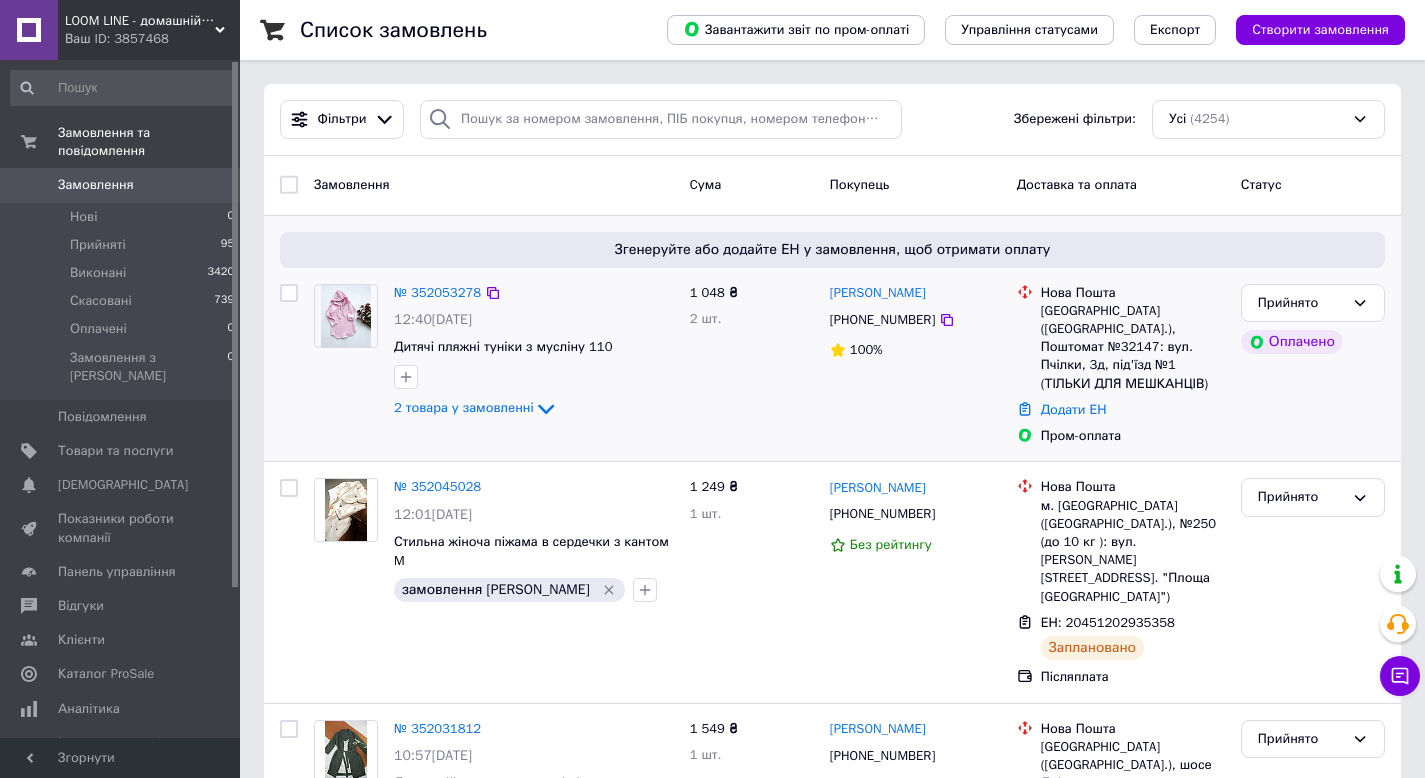 scroll, scrollTop: 0, scrollLeft: 0, axis: both 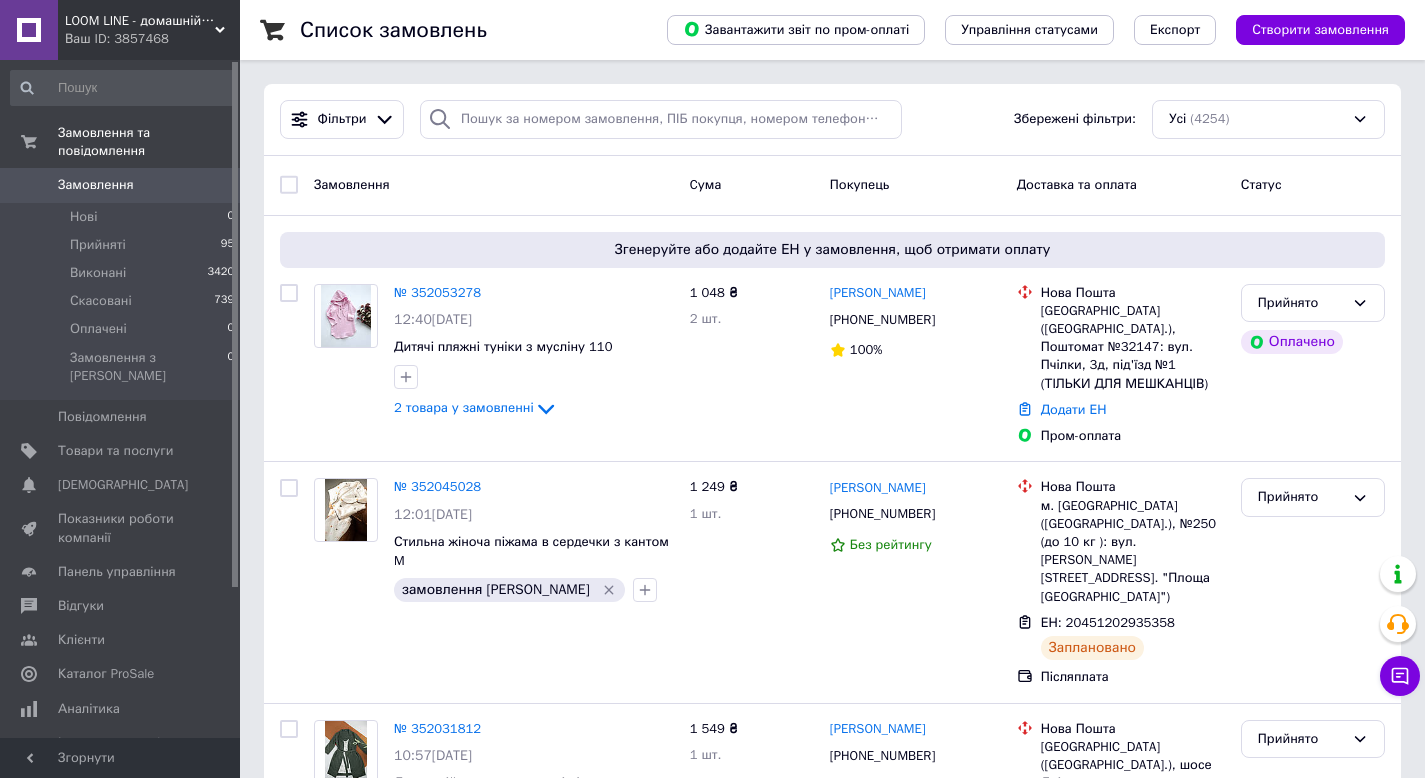 click on "Замовлення 0" at bounding box center [123, 185] 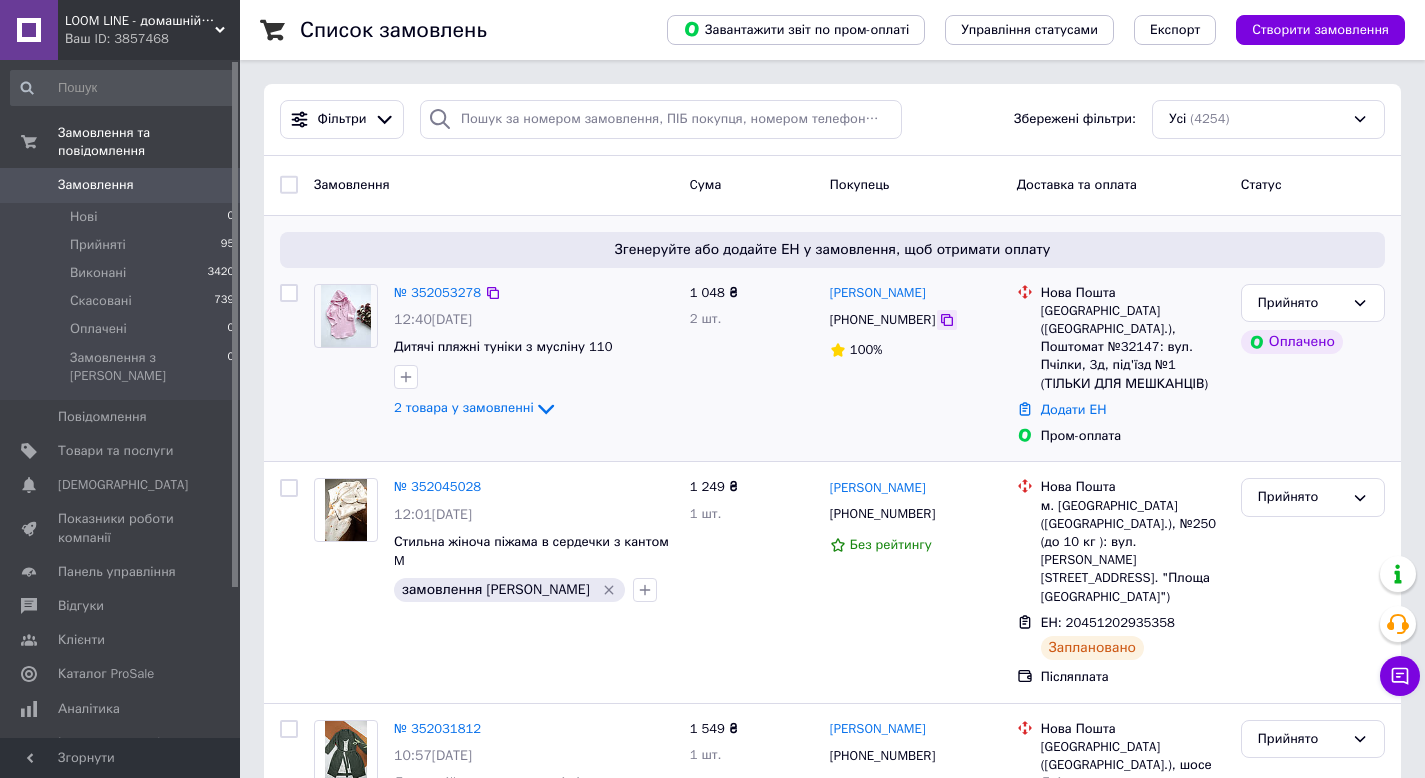 click 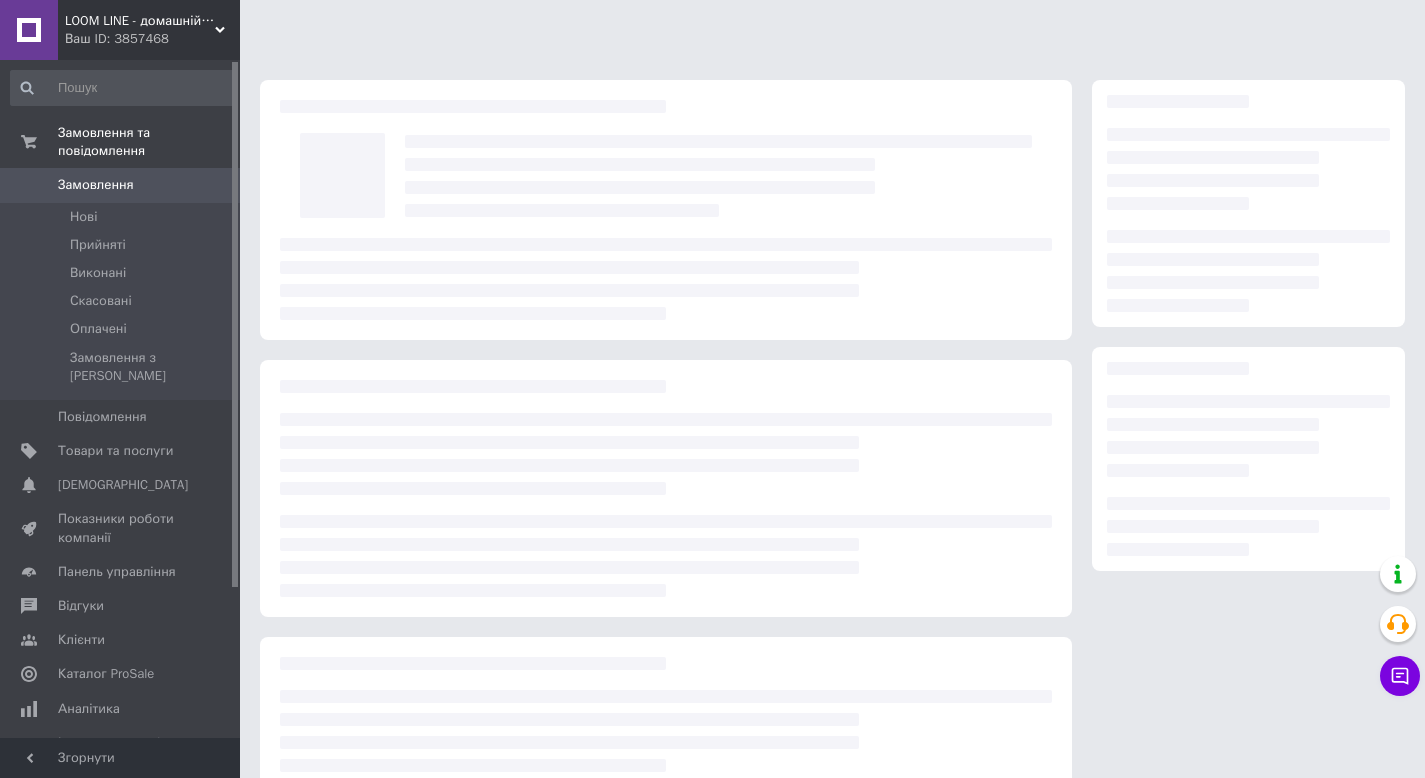 scroll, scrollTop: 0, scrollLeft: 0, axis: both 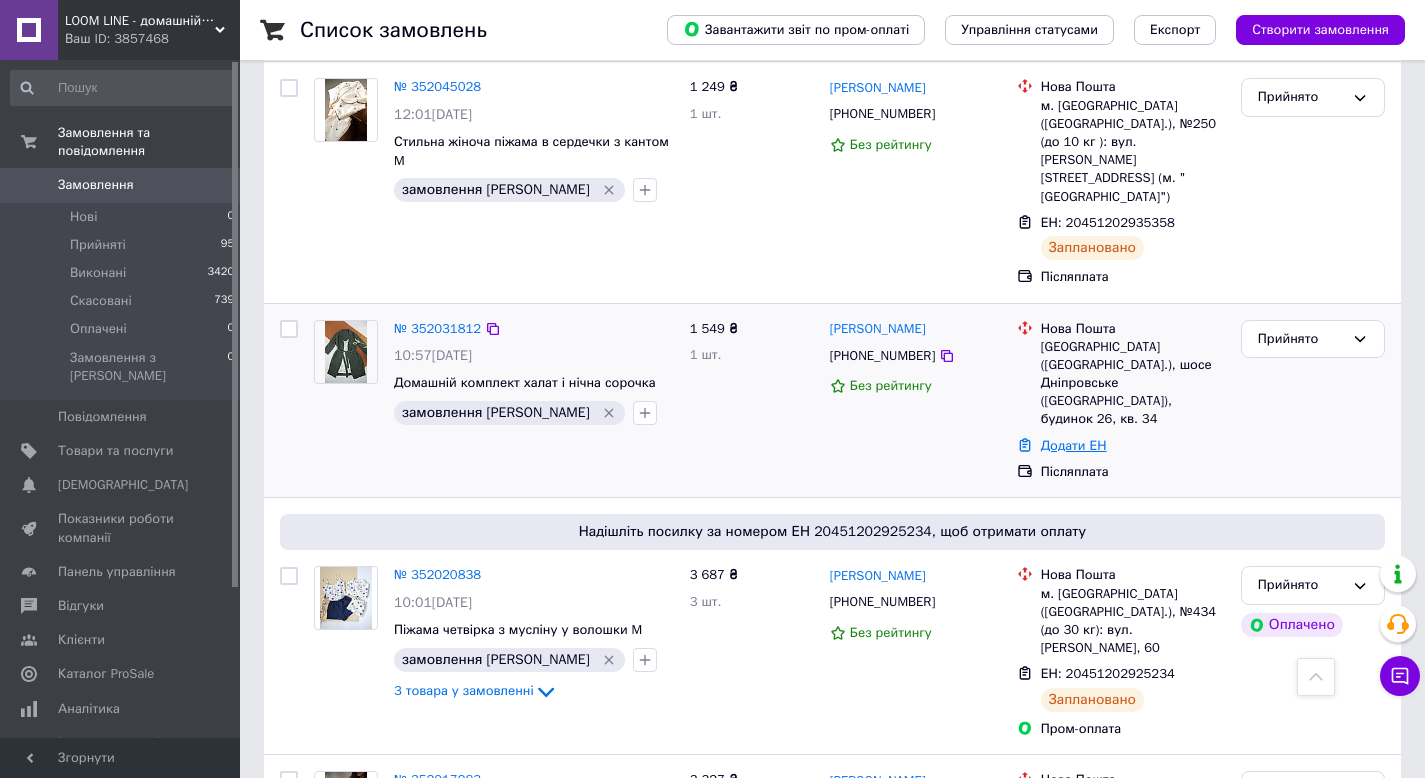 click on "Додати ЕН" at bounding box center (1074, 445) 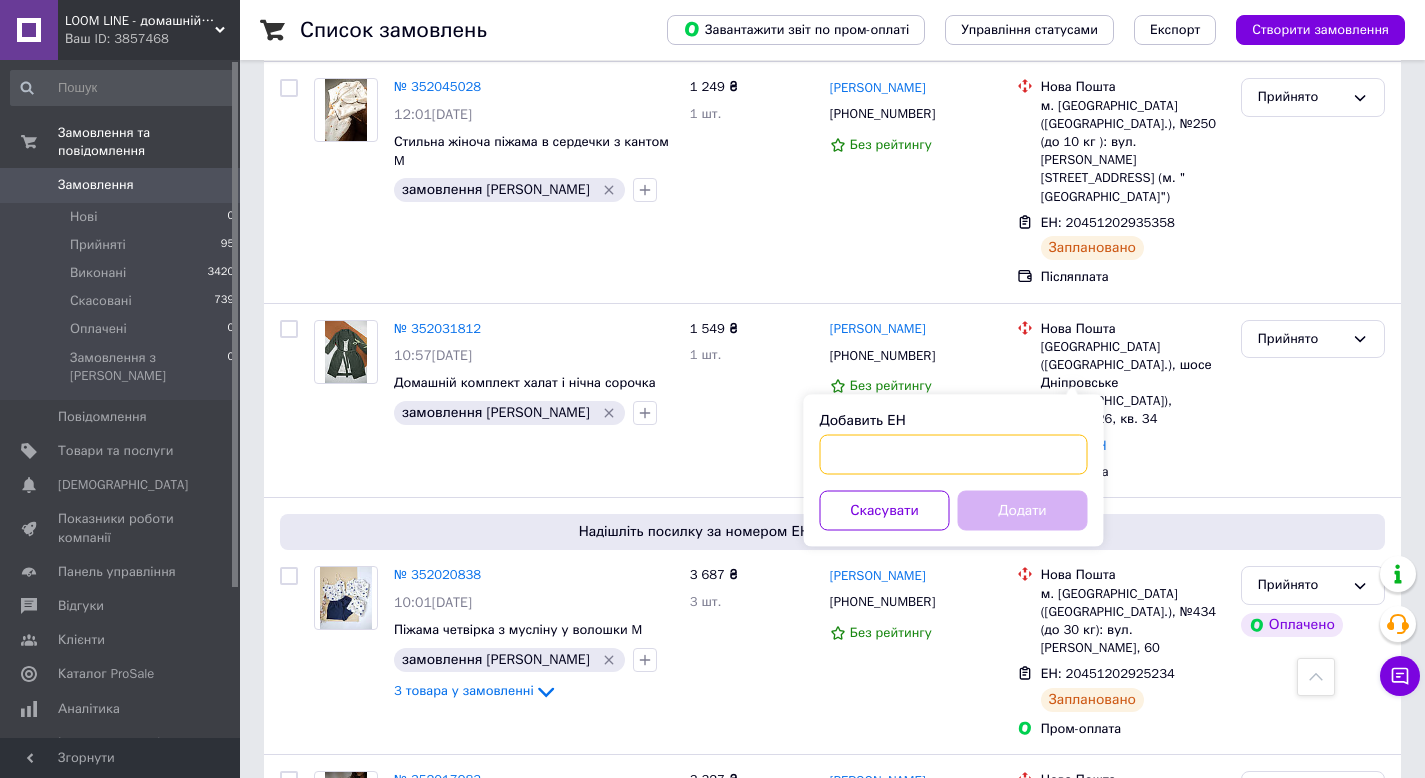 drag, startPoint x: 980, startPoint y: 454, endPoint x: 1010, endPoint y: 501, distance: 55.758408 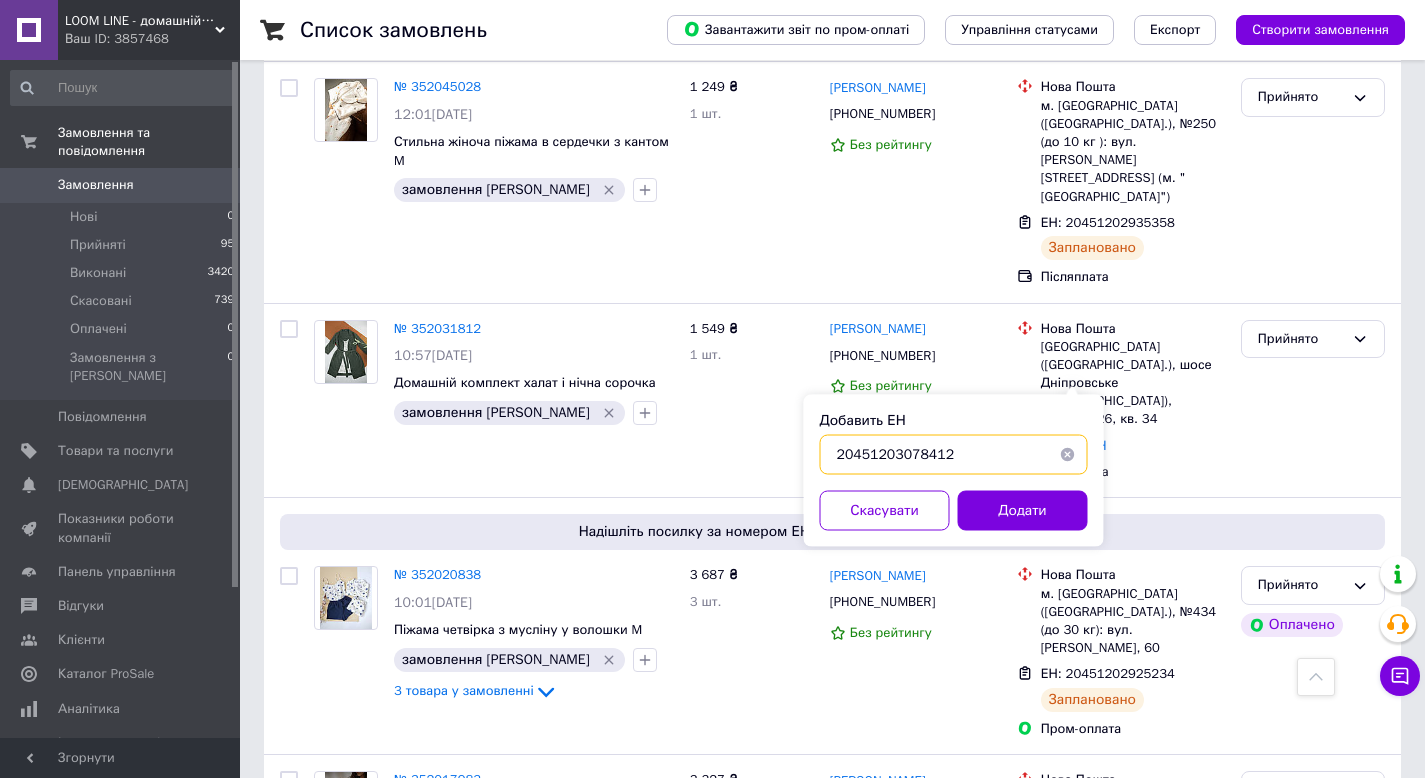 type on "20451203078412" 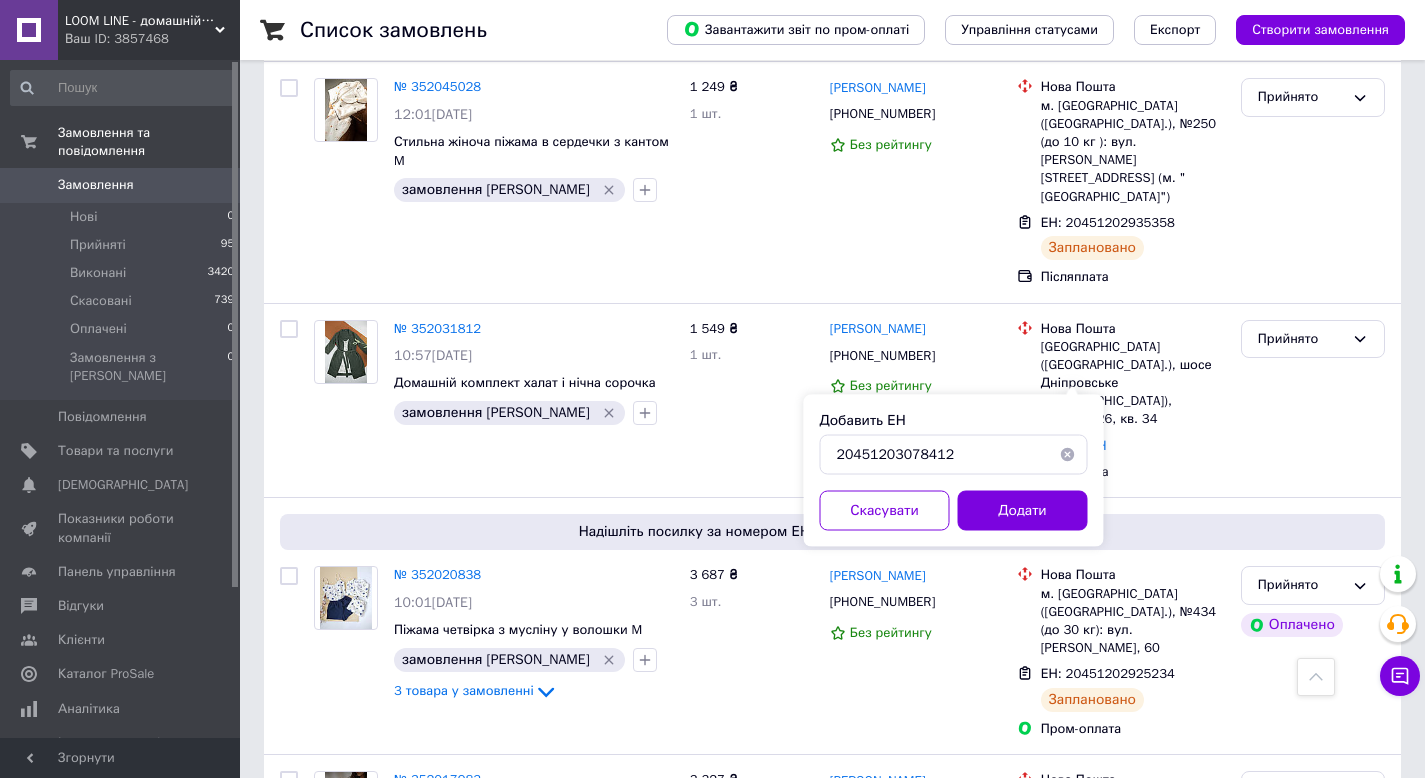 click on "Добавить ЕН 20451203078412 Скасувати Додати" at bounding box center [954, 471] 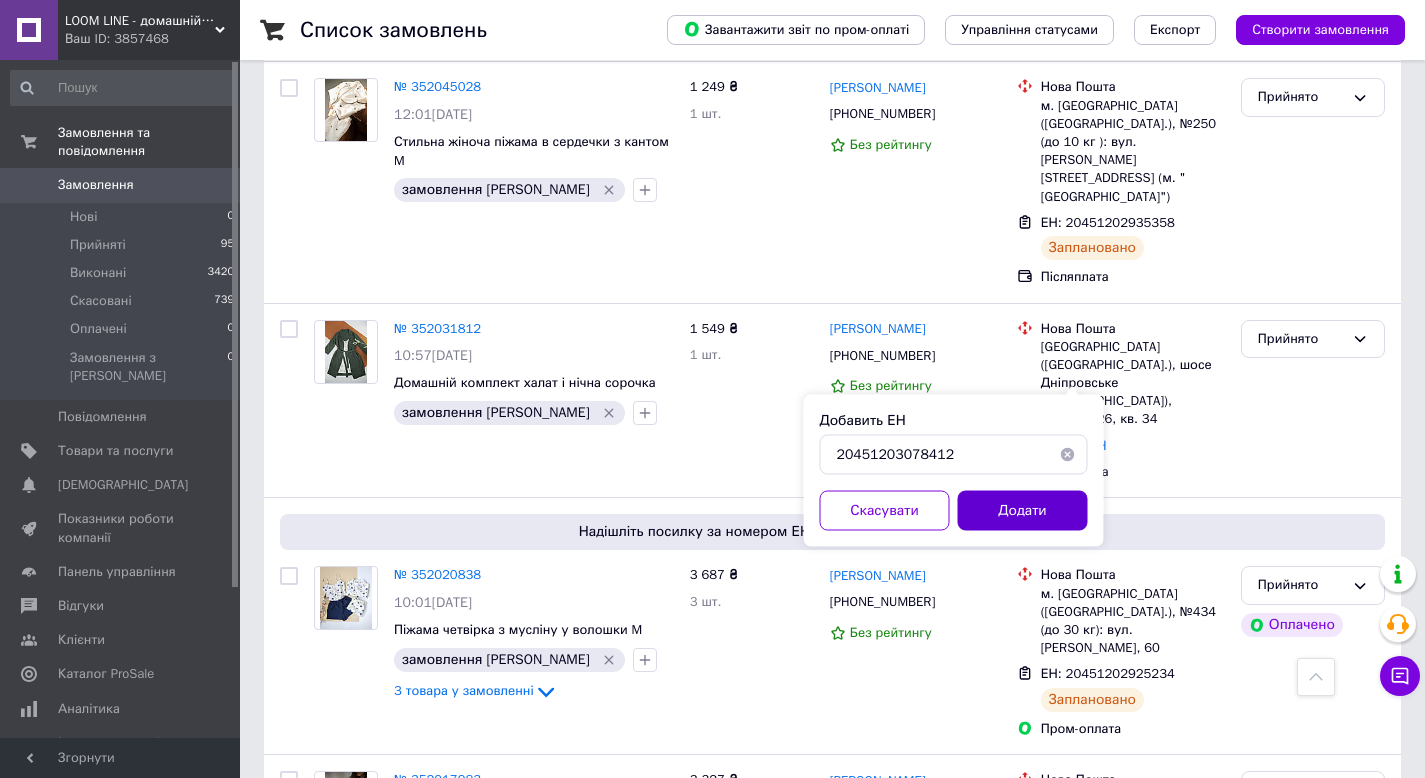 click on "Додати" at bounding box center [1023, 511] 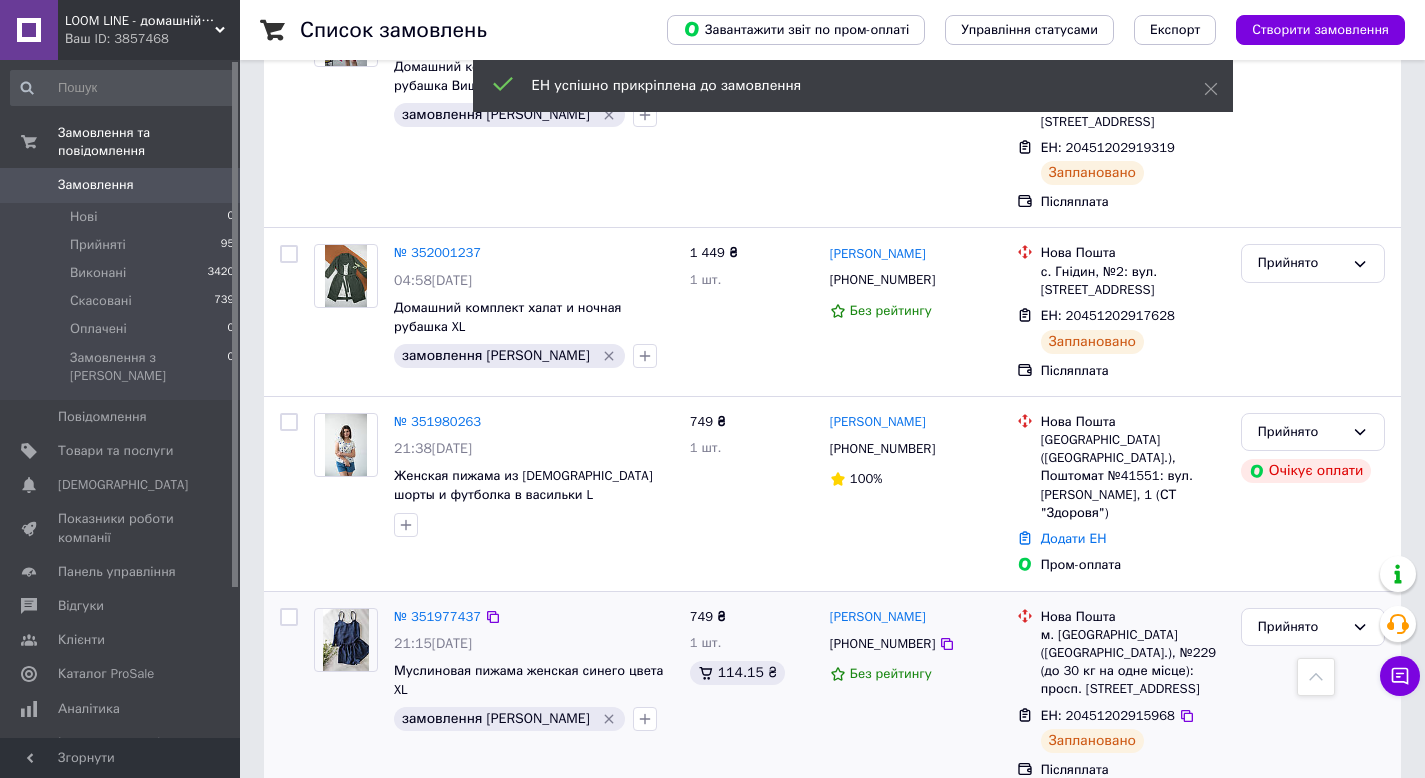 scroll, scrollTop: 1660, scrollLeft: 0, axis: vertical 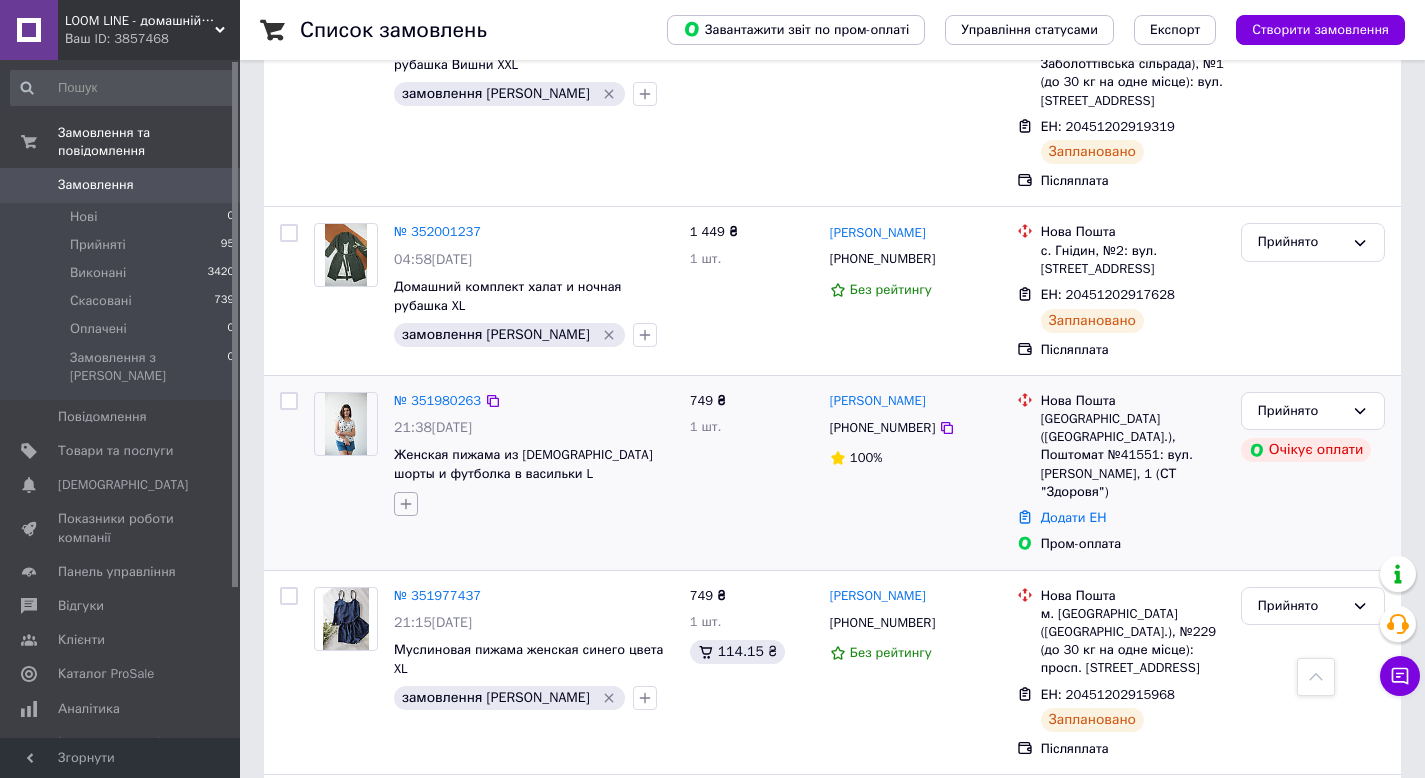 drag, startPoint x: 398, startPoint y: 365, endPoint x: 405, endPoint y: 382, distance: 18.384777 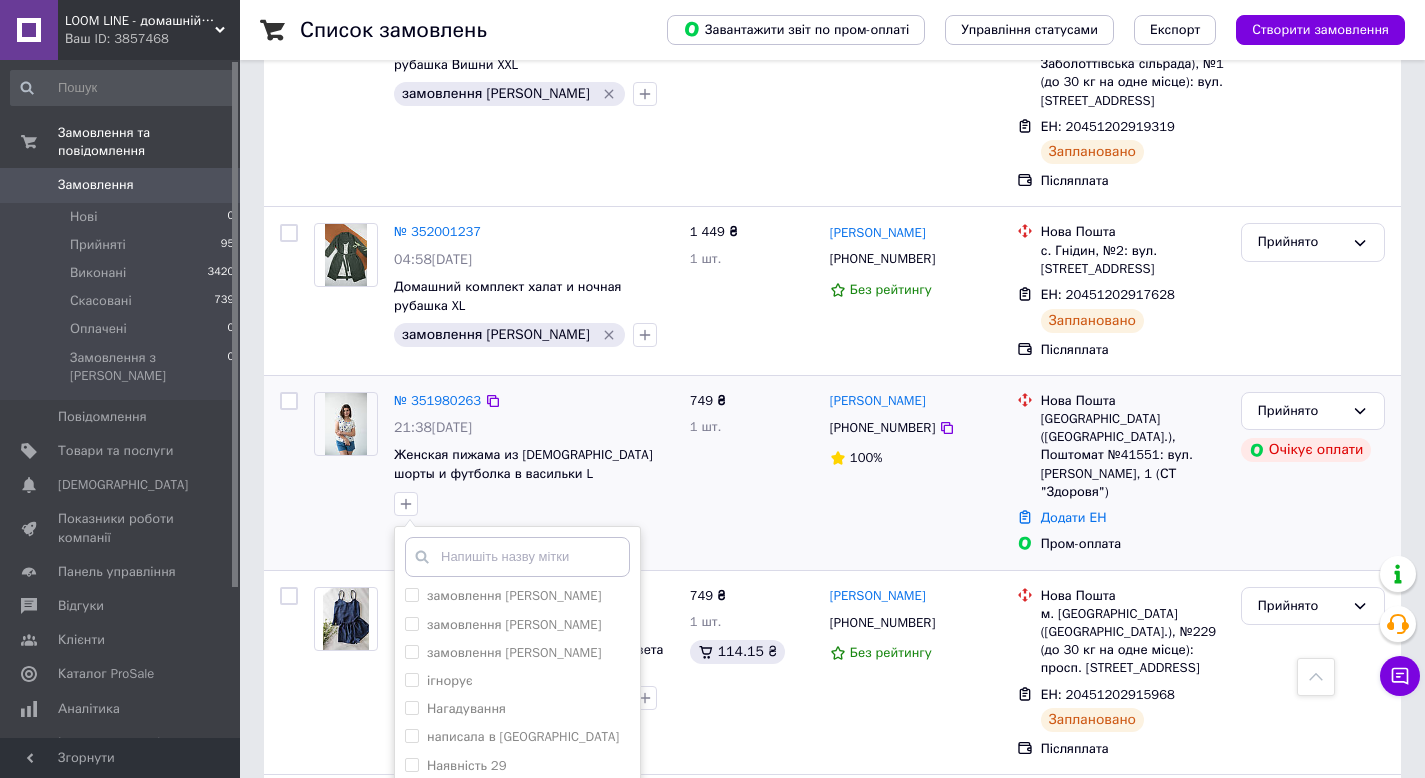 scroll, scrollTop: 200, scrollLeft: 0, axis: vertical 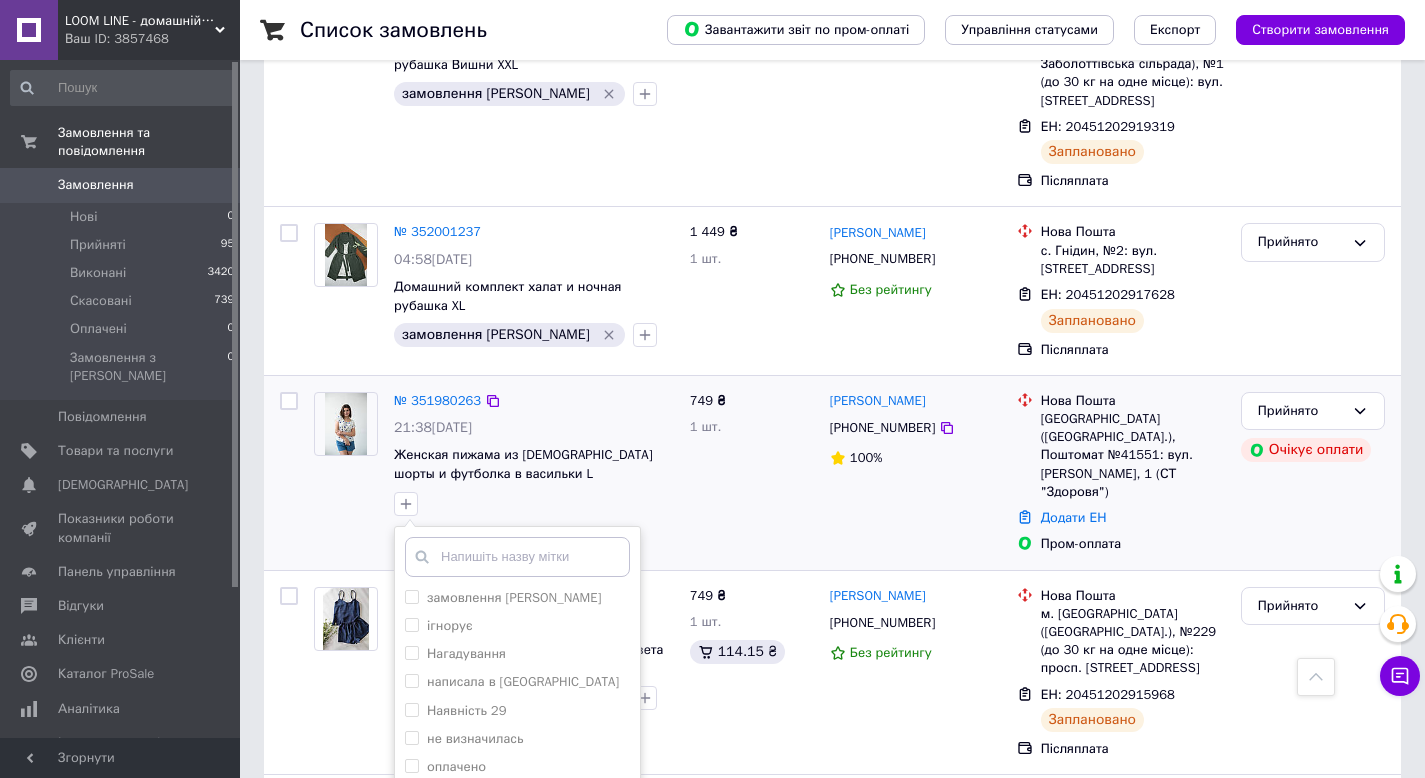 drag, startPoint x: 474, startPoint y: 673, endPoint x: 474, endPoint y: 657, distance: 16 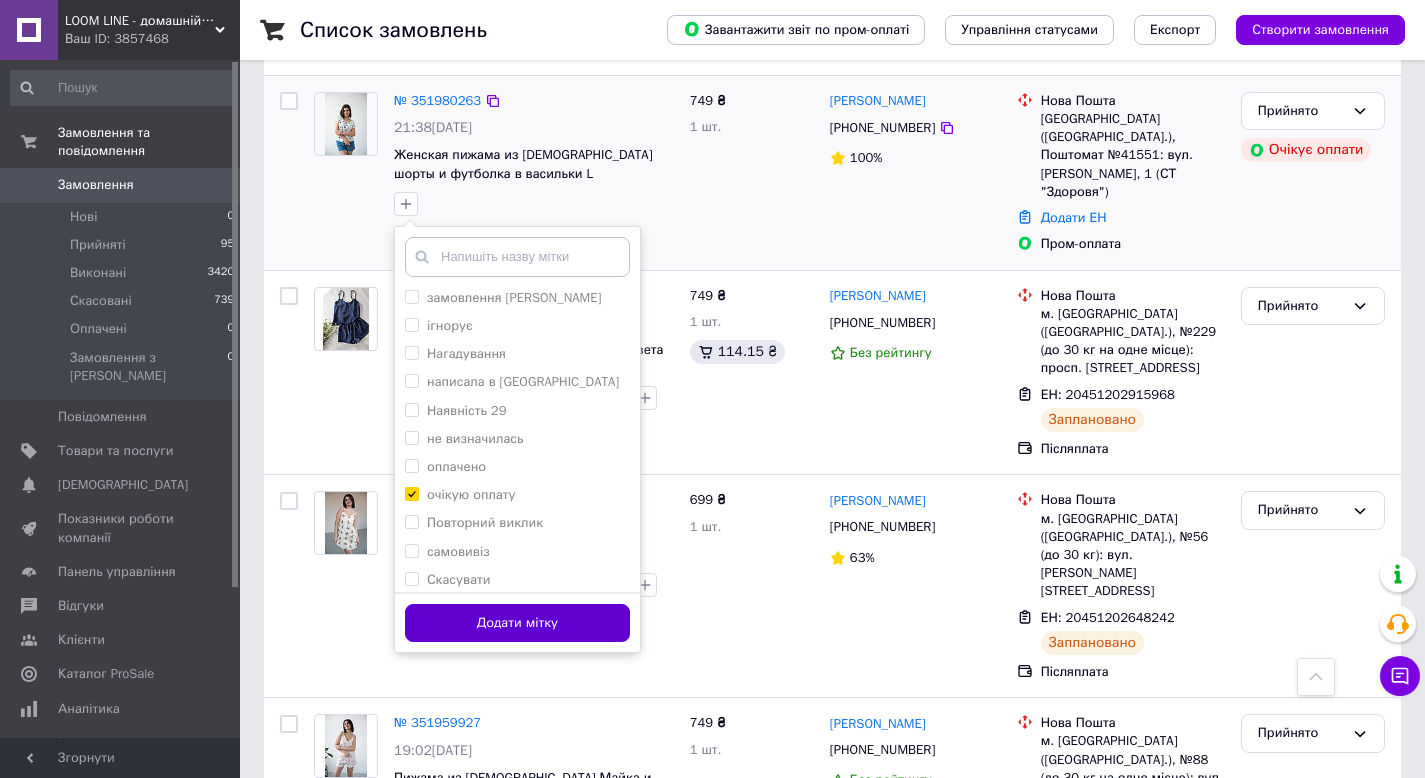 click on "Додати мітку" at bounding box center (517, 623) 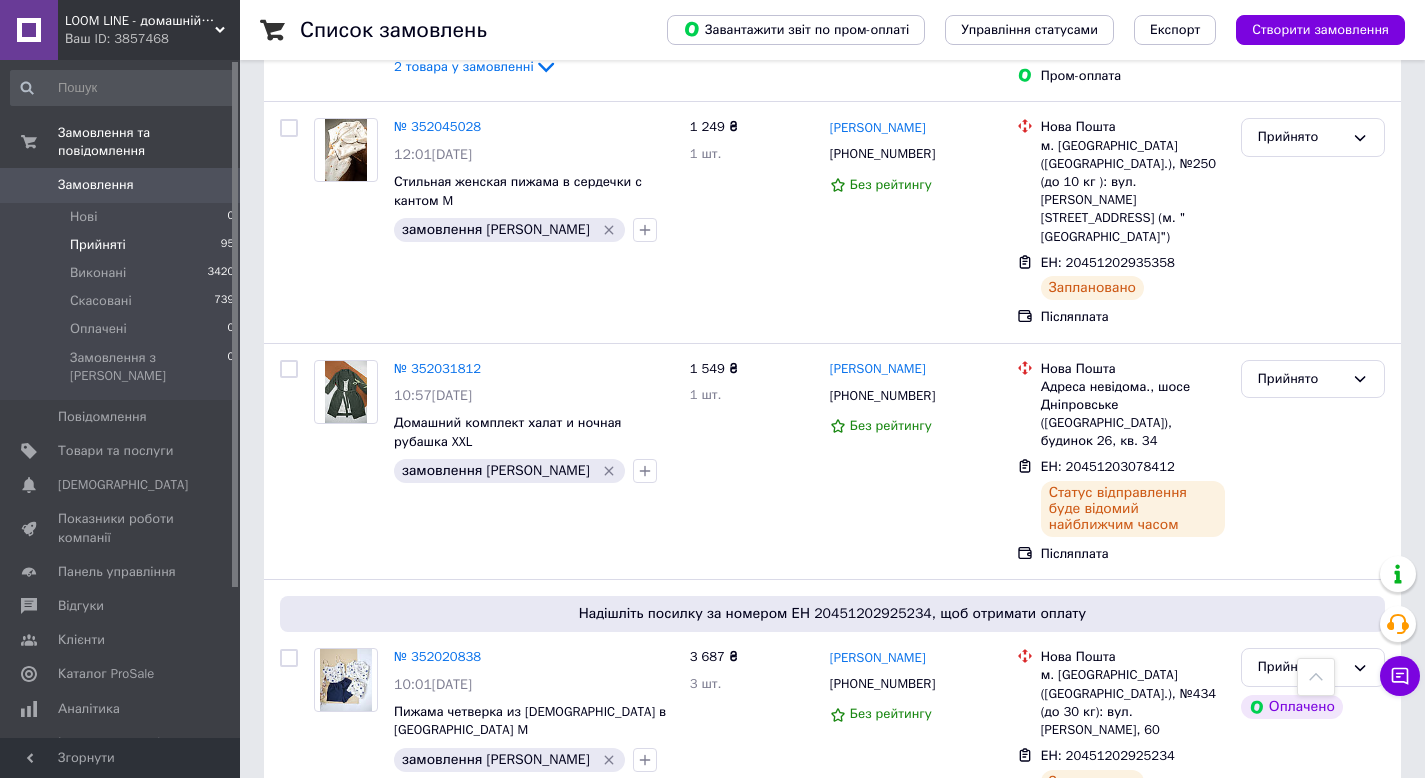 click on "Прийняті 95" at bounding box center (123, 245) 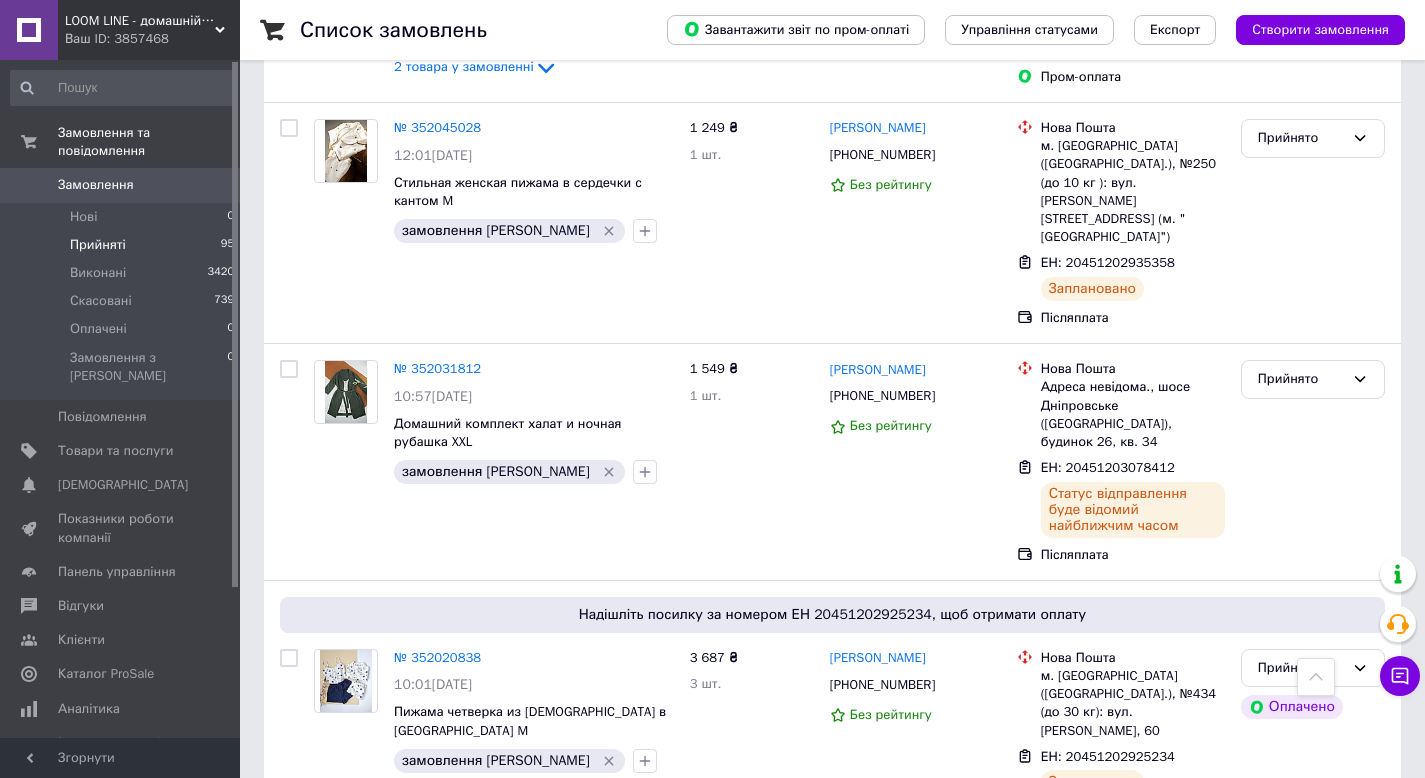 scroll, scrollTop: 0, scrollLeft: 0, axis: both 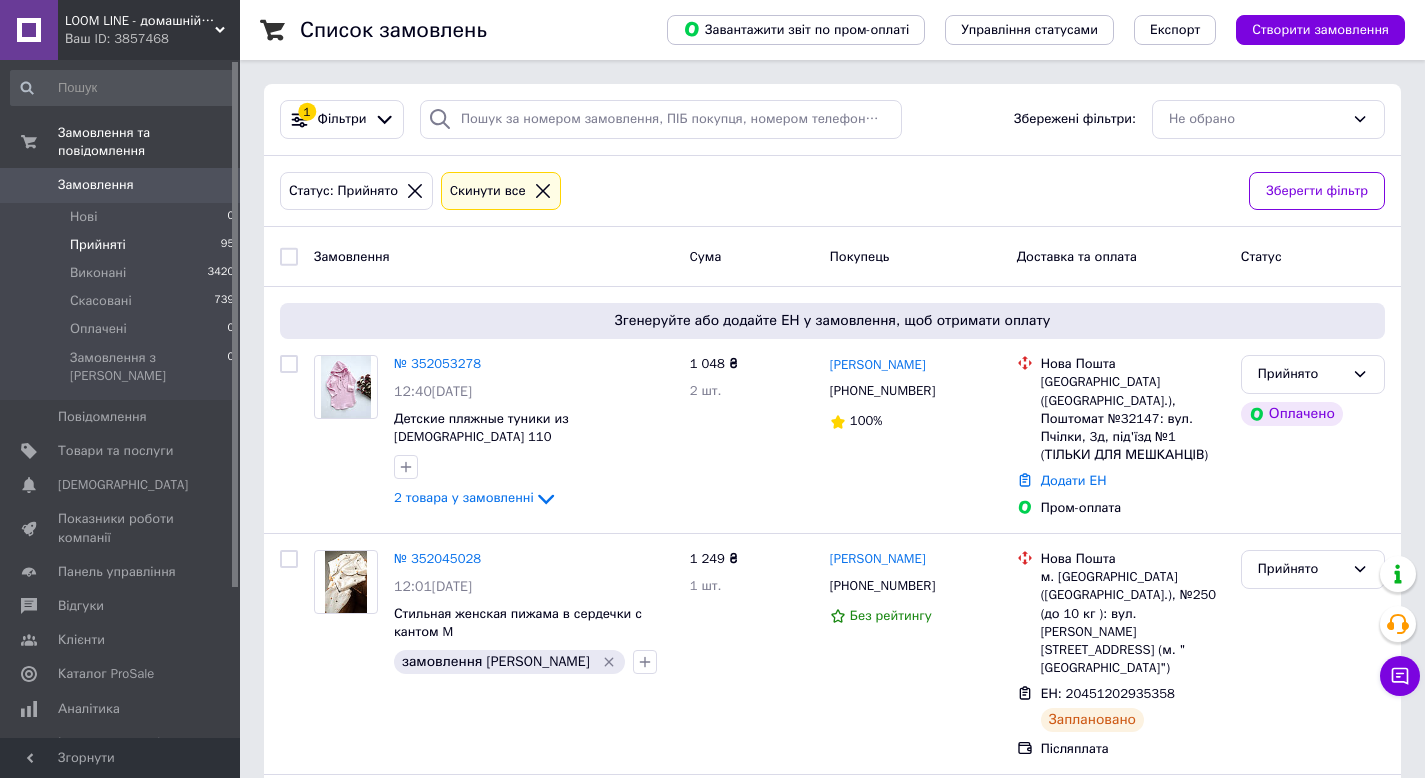 click on "0" at bounding box center (212, 185) 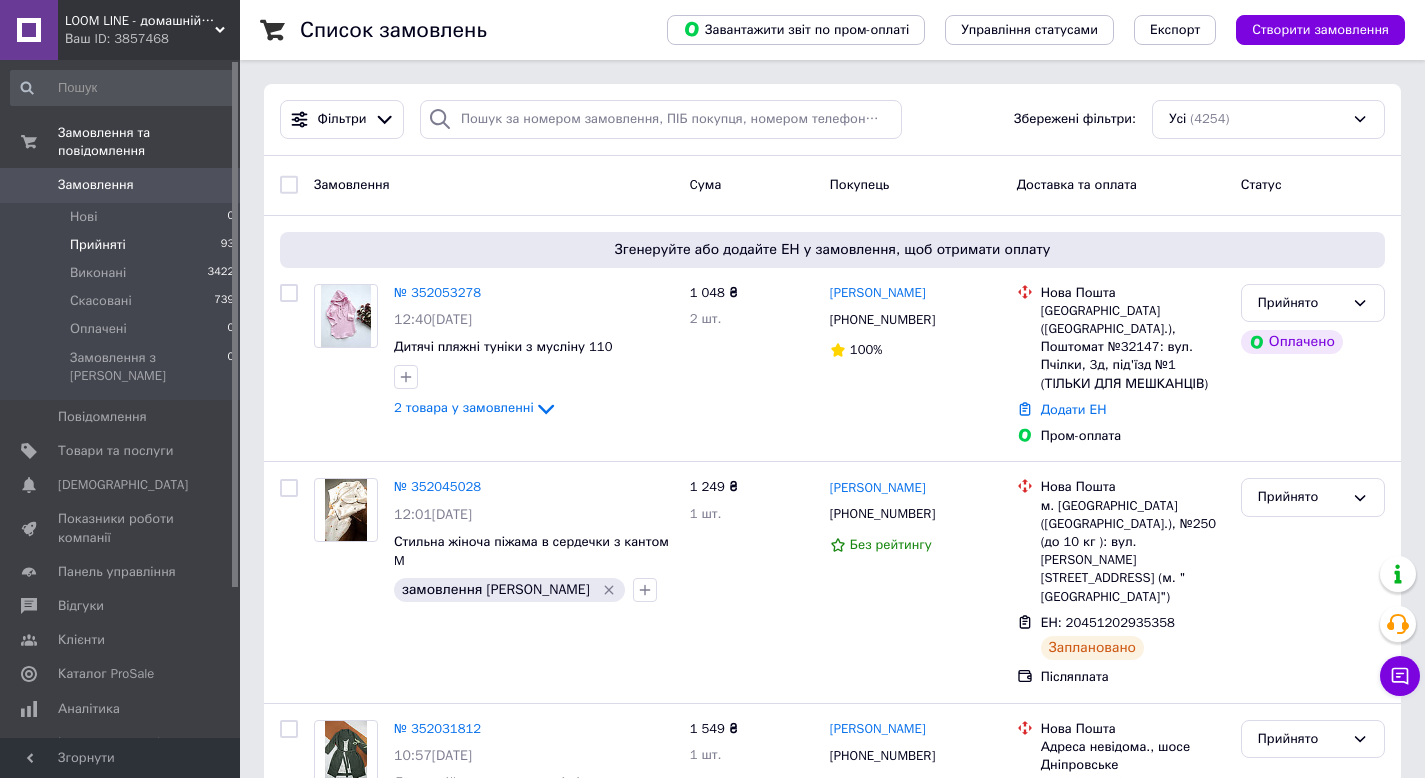 click on "Прийняті 93" at bounding box center [123, 245] 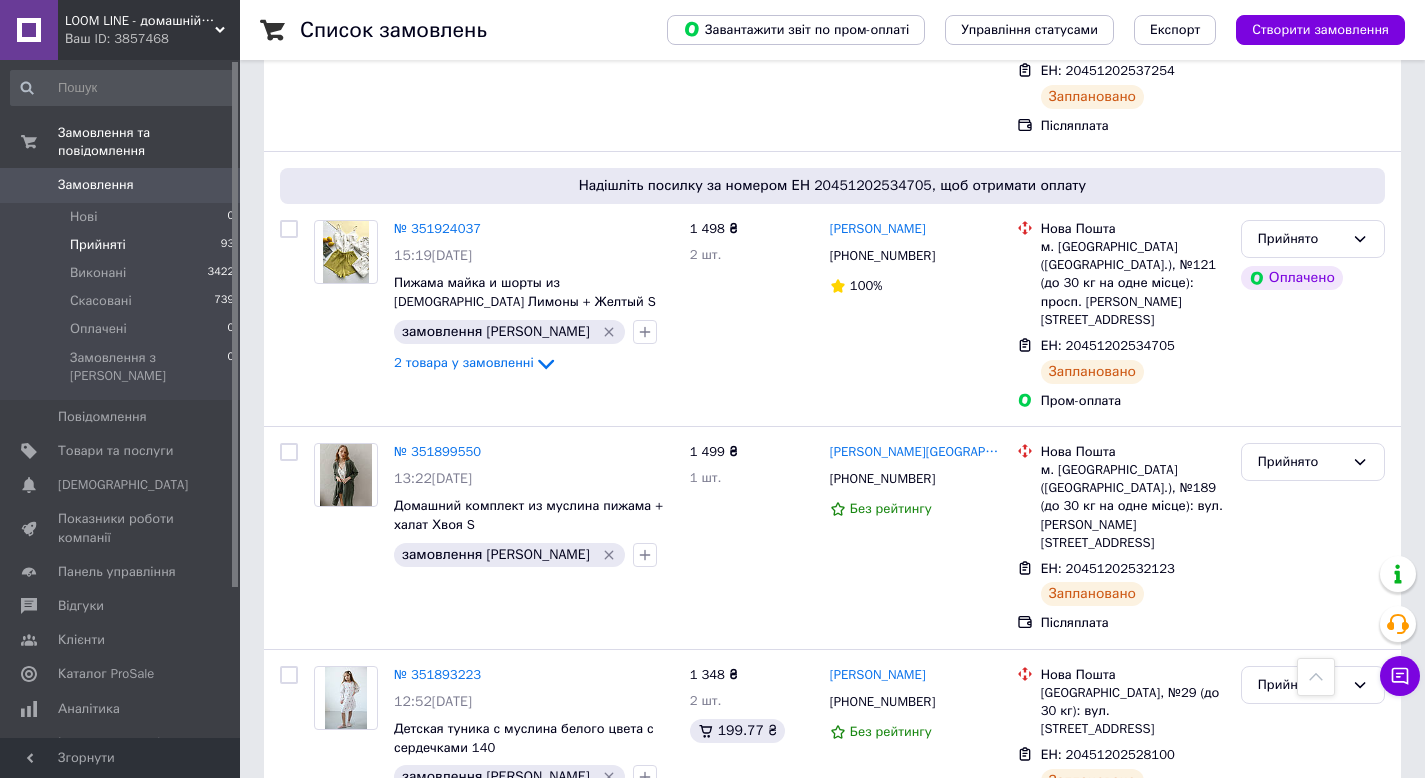 scroll, scrollTop: 3577, scrollLeft: 0, axis: vertical 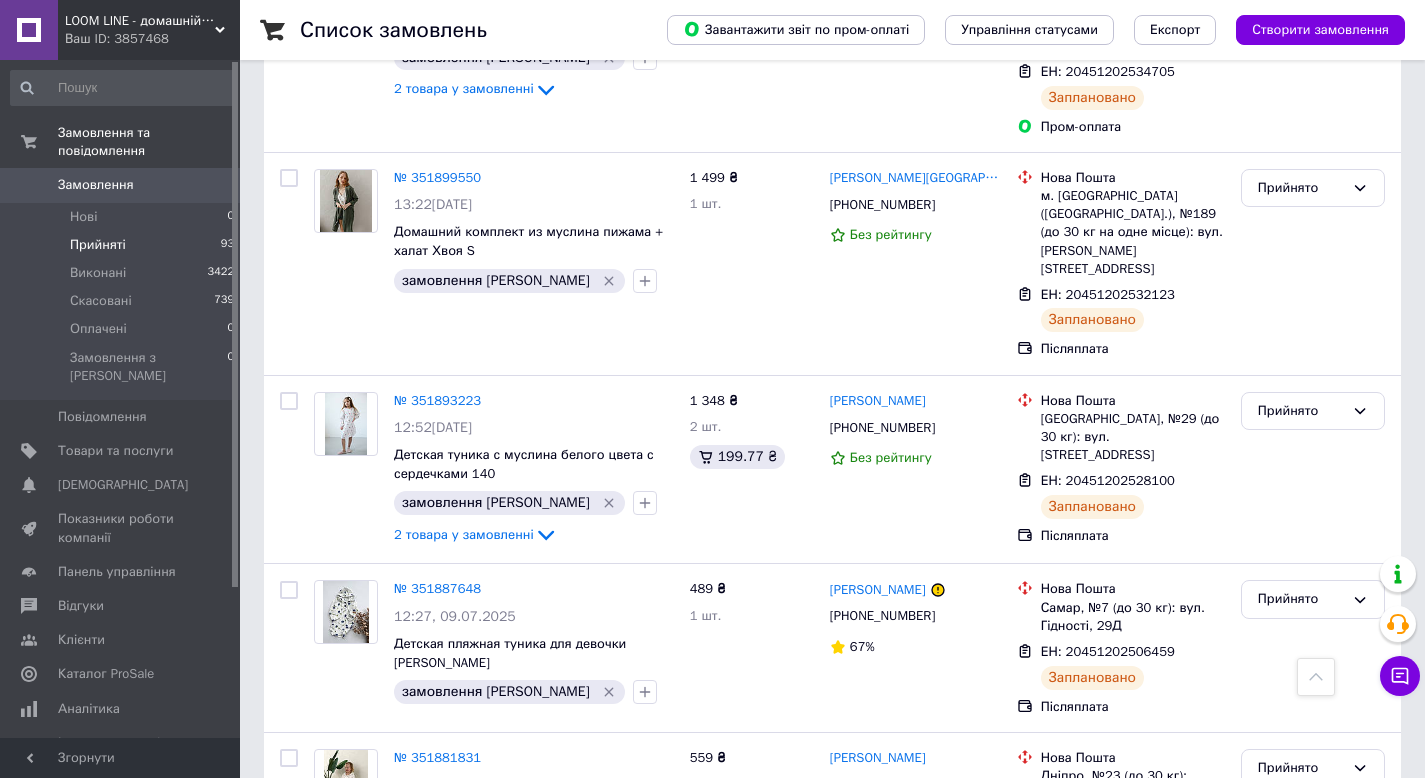 click on "5" at bounding box center (461, 1132) 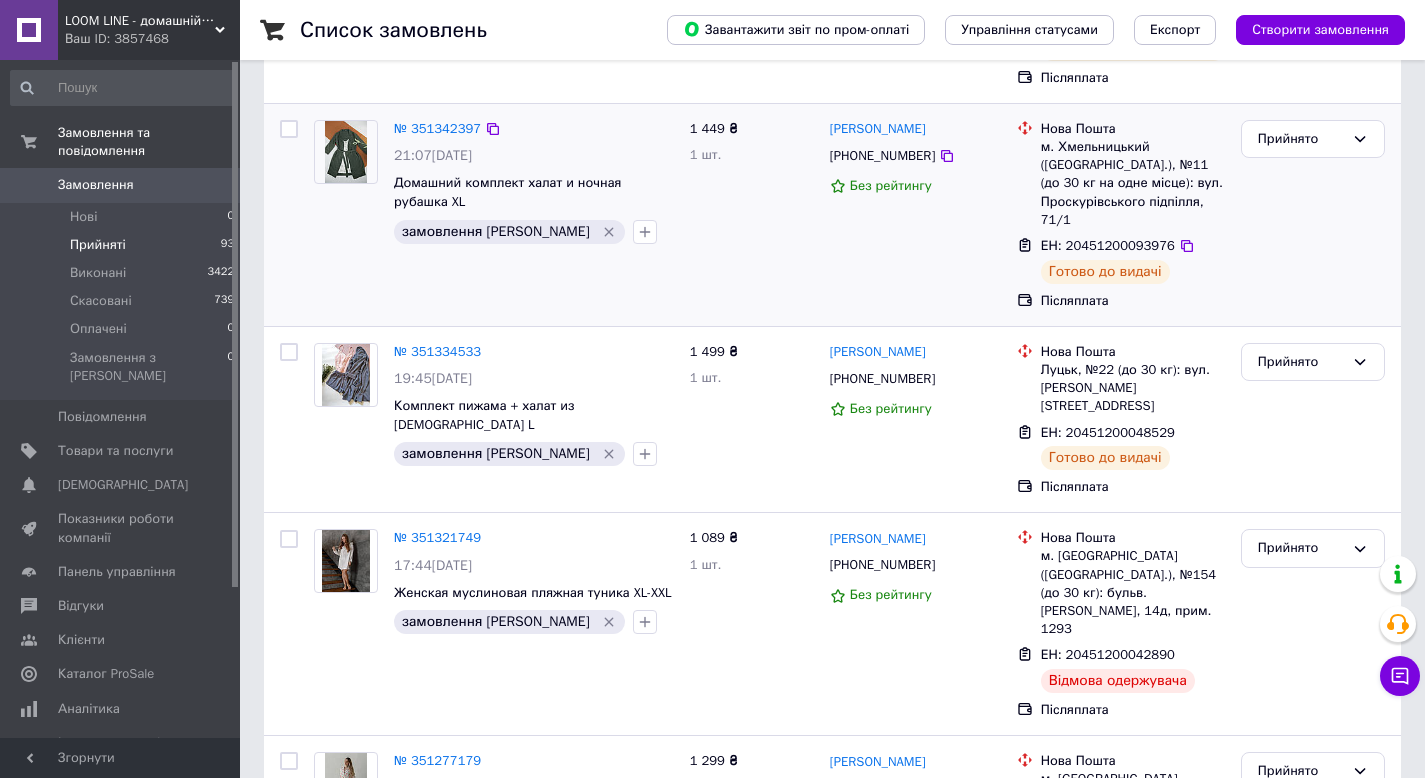scroll, scrollTop: 588, scrollLeft: 0, axis: vertical 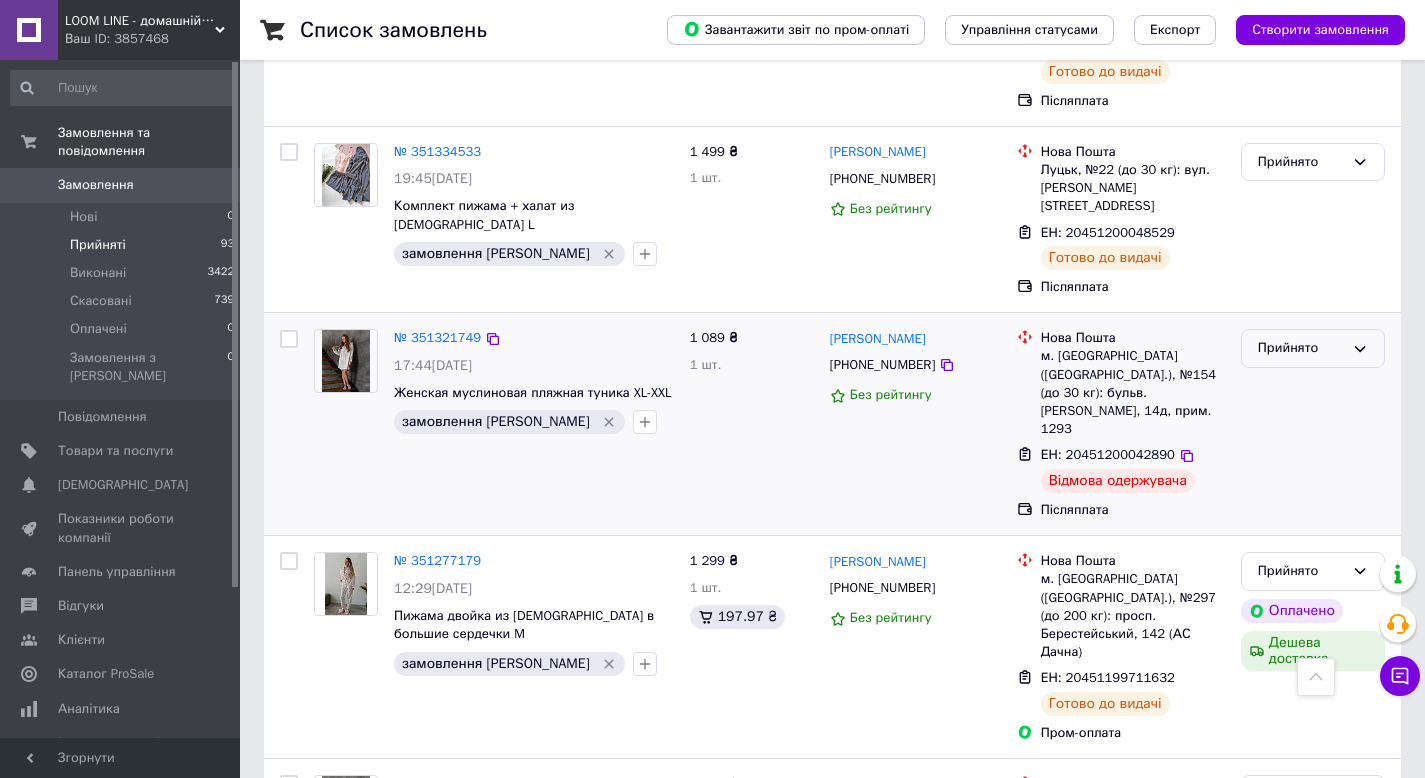 click on "Прийнято" at bounding box center (1301, 348) 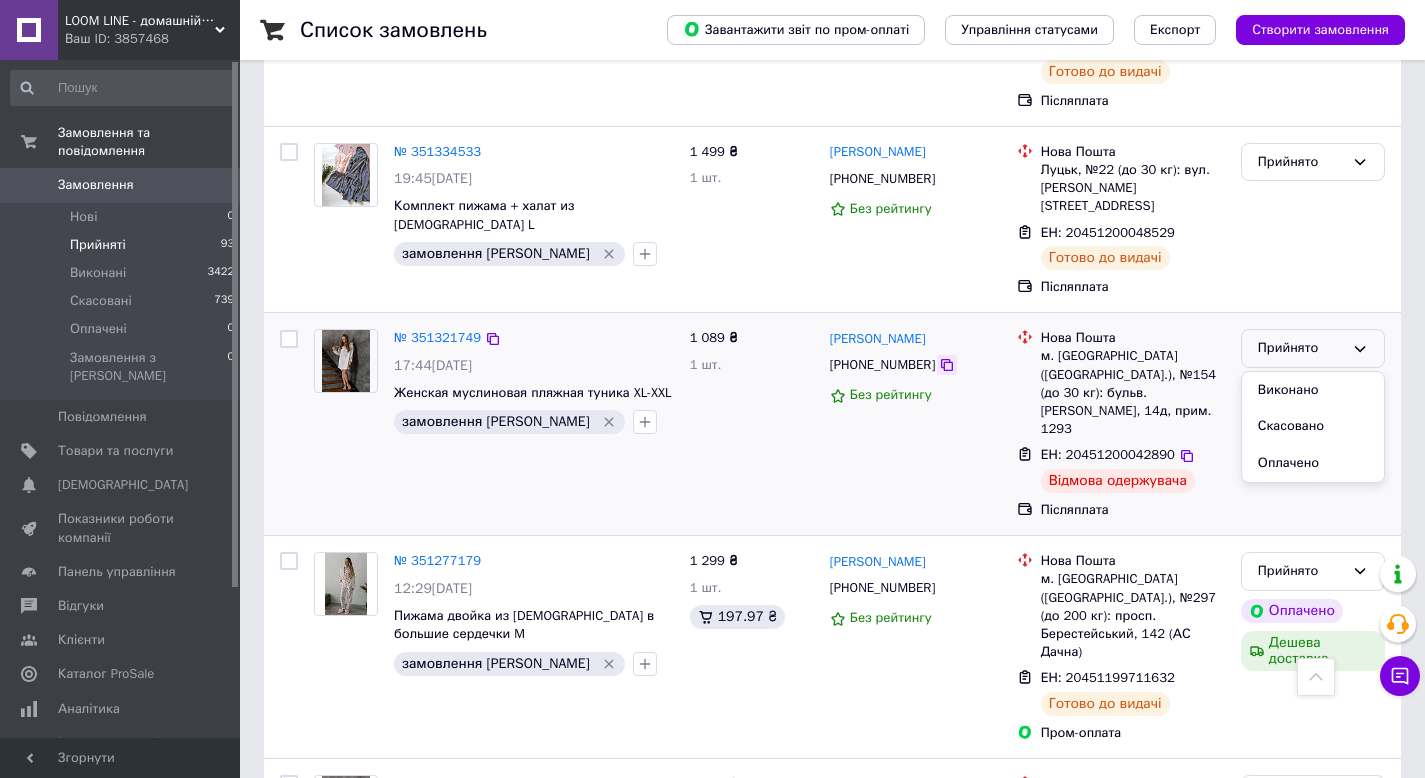 click 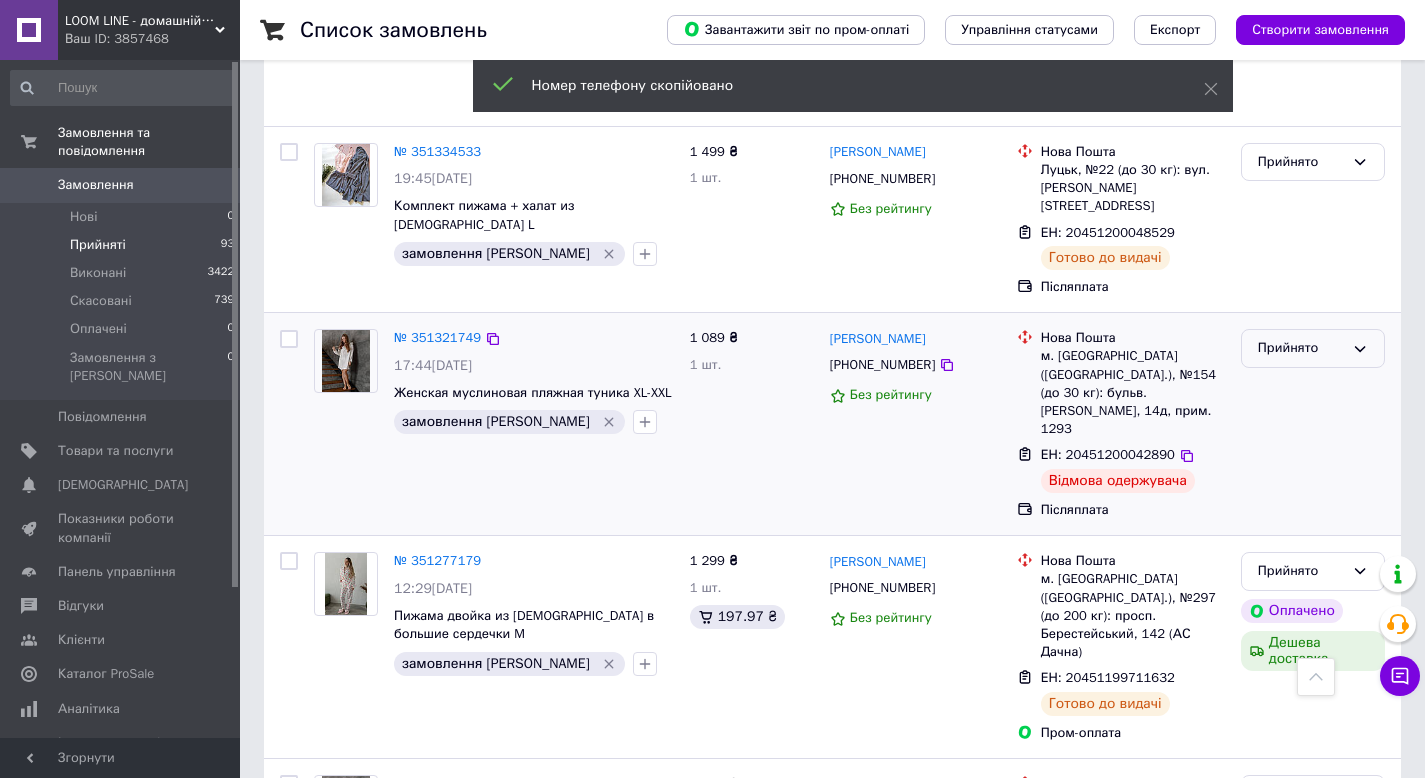 click on "Прийнято" at bounding box center (1313, 348) 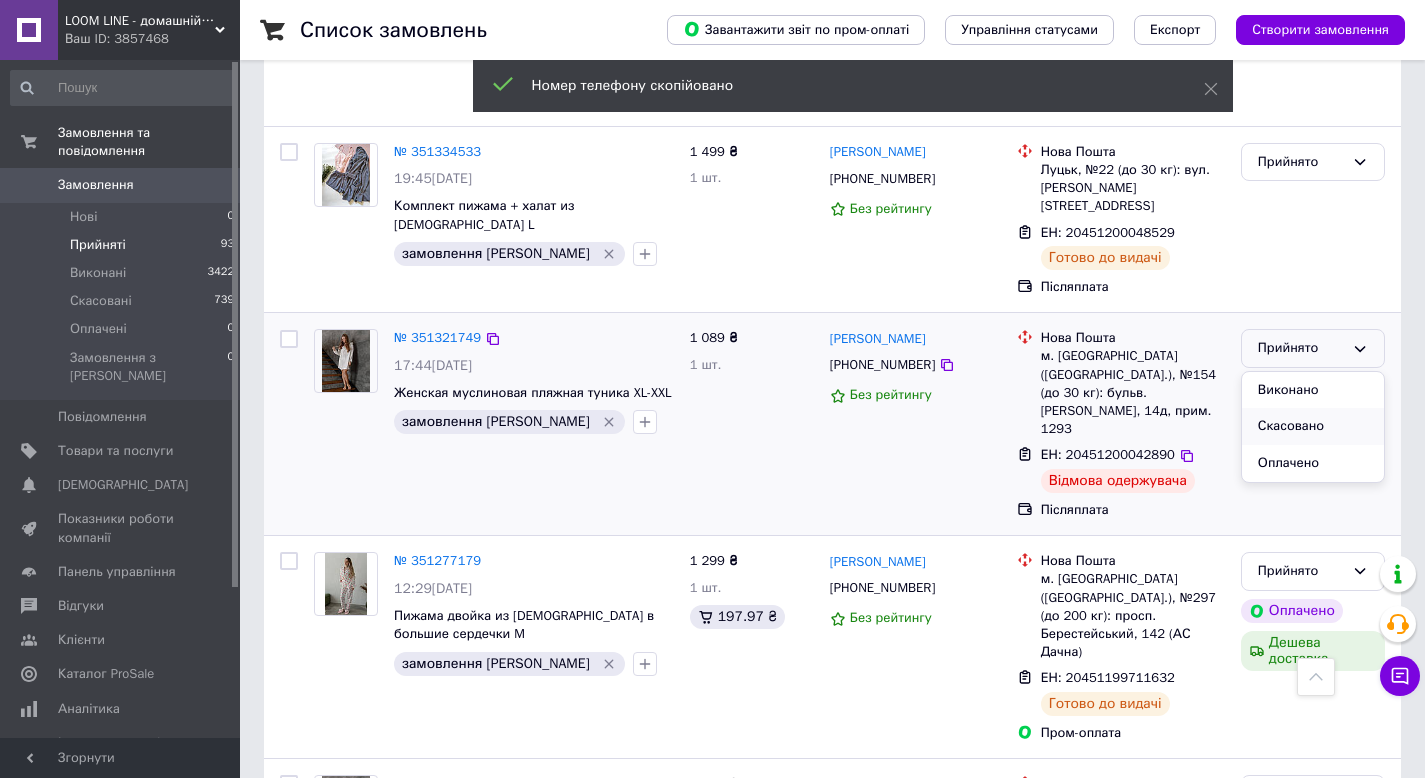 click on "Скасовано" at bounding box center (1313, 426) 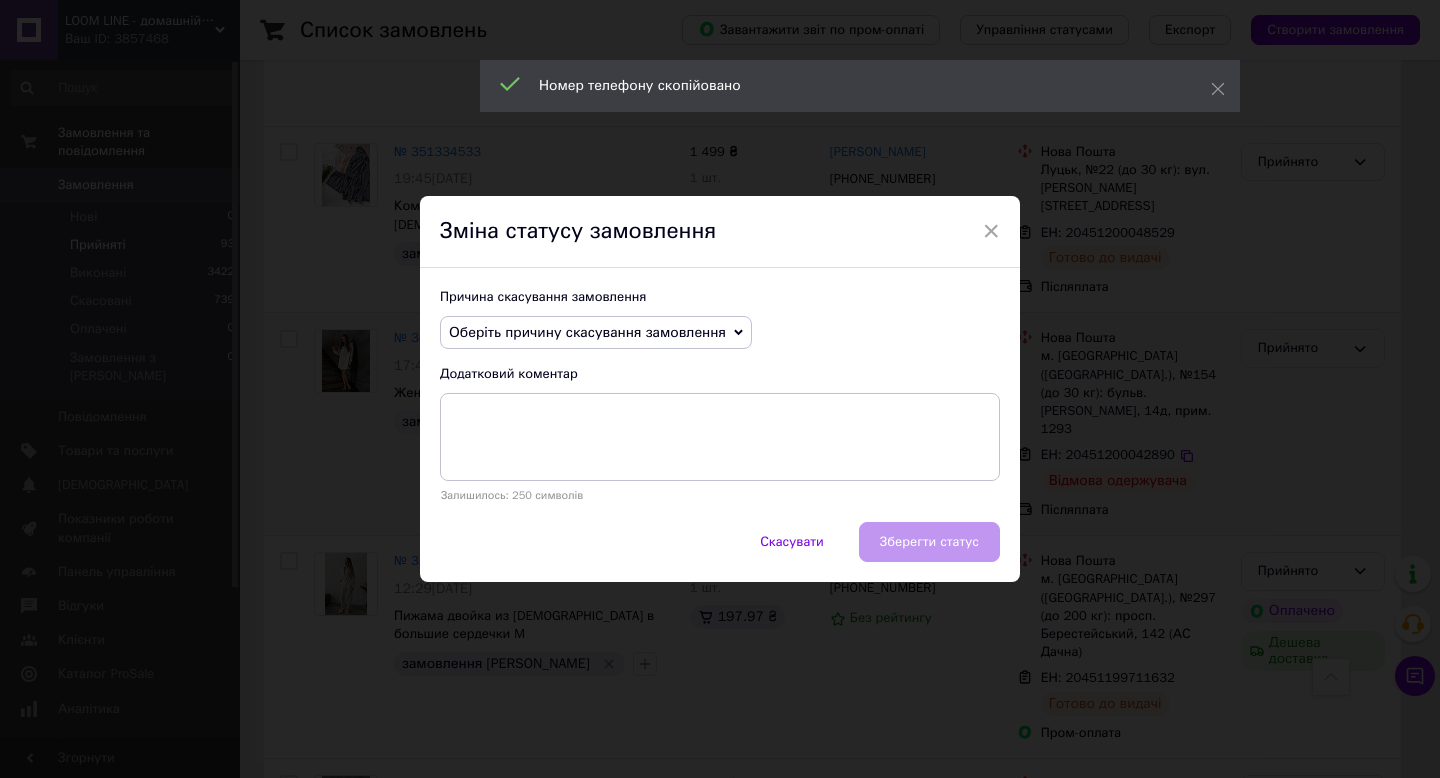 click on "Оберіть причину скасування замовлення" at bounding box center [587, 332] 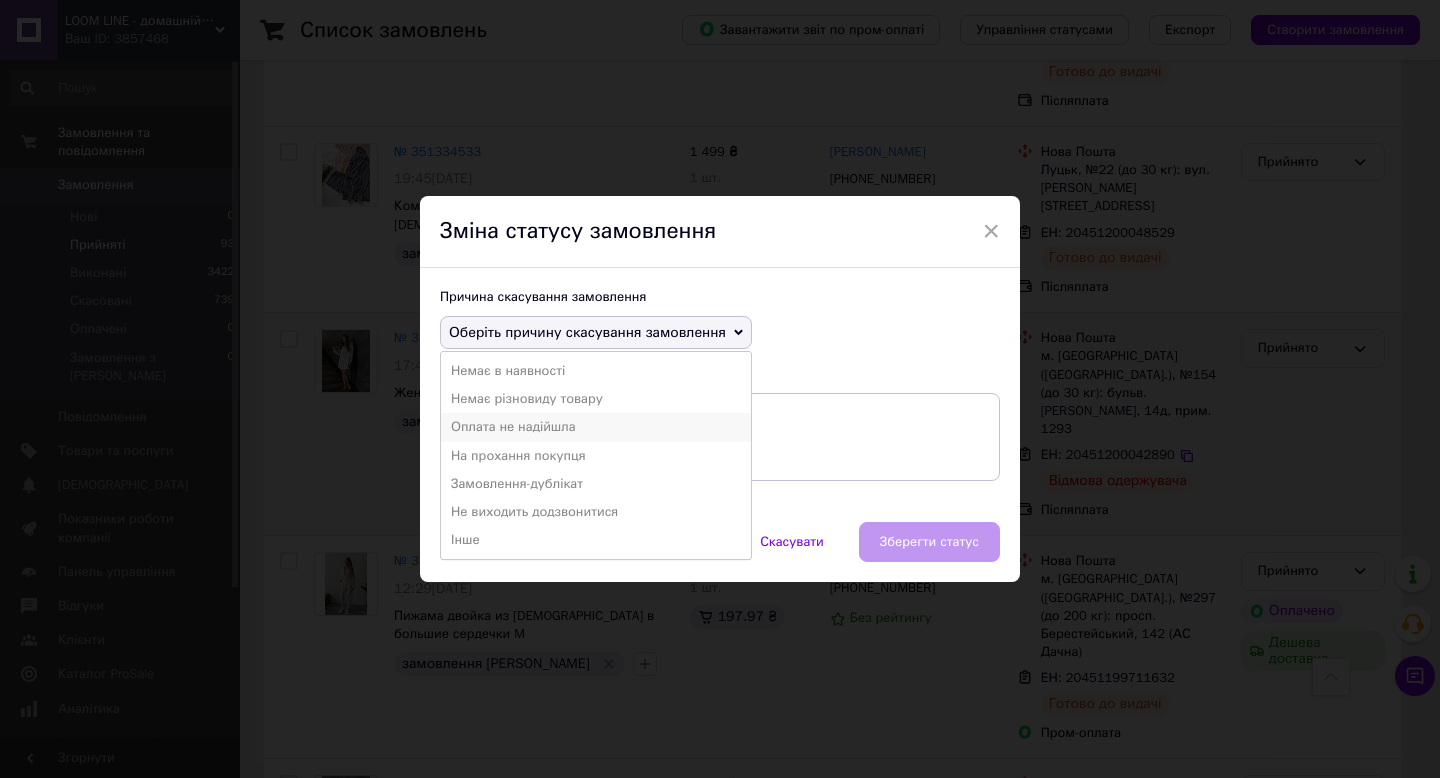 click on "Оплата не надійшла" at bounding box center [596, 427] 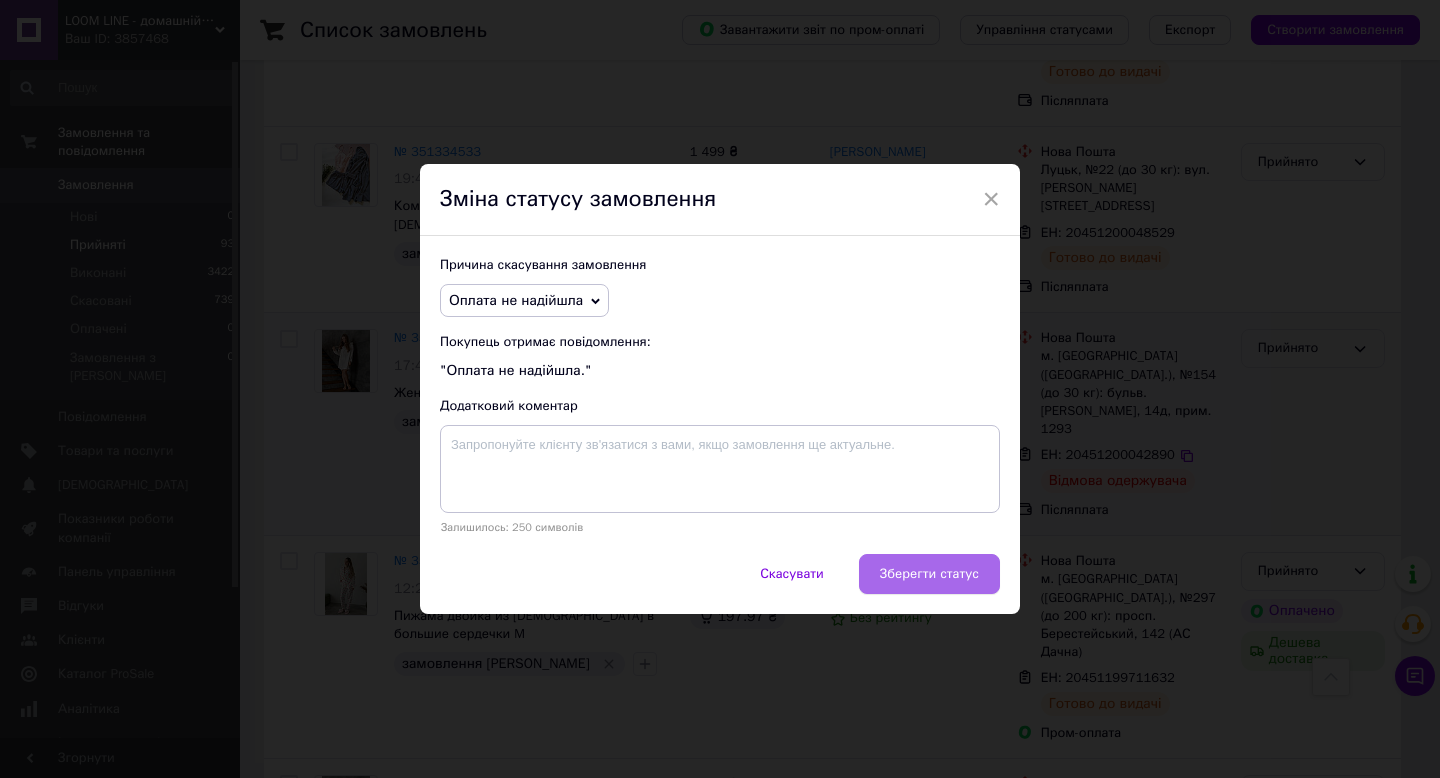 click on "Зберегти статус" at bounding box center (929, 574) 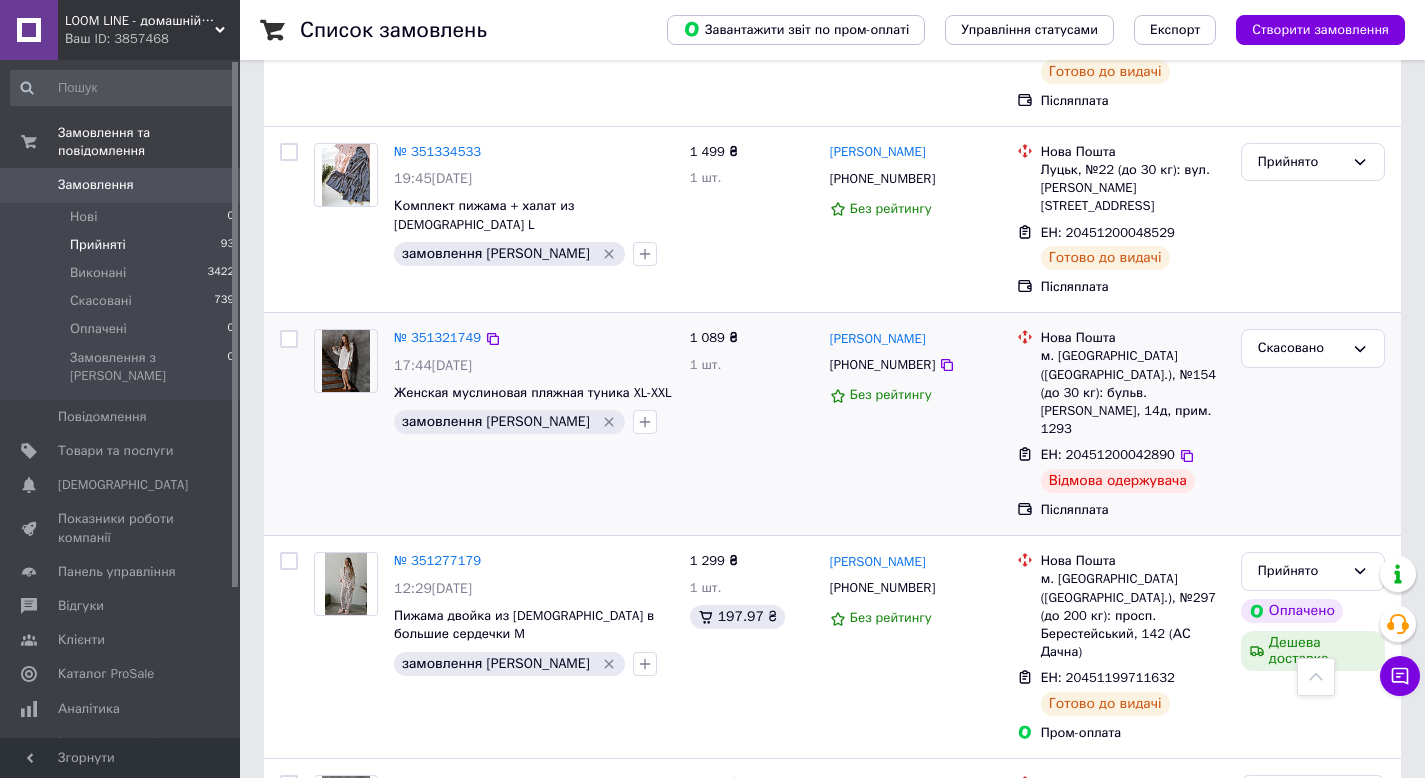 click on "0" at bounding box center (212, 185) 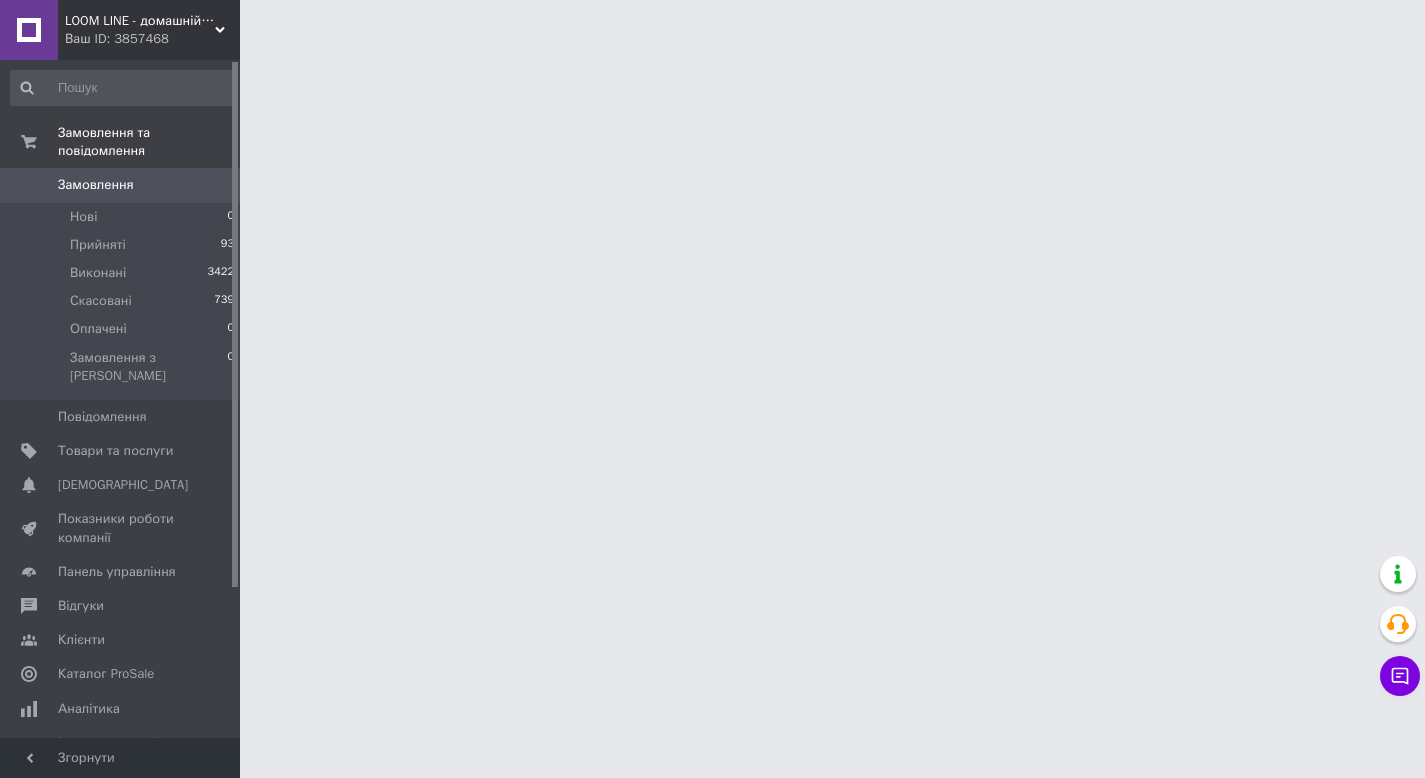 scroll, scrollTop: 0, scrollLeft: 0, axis: both 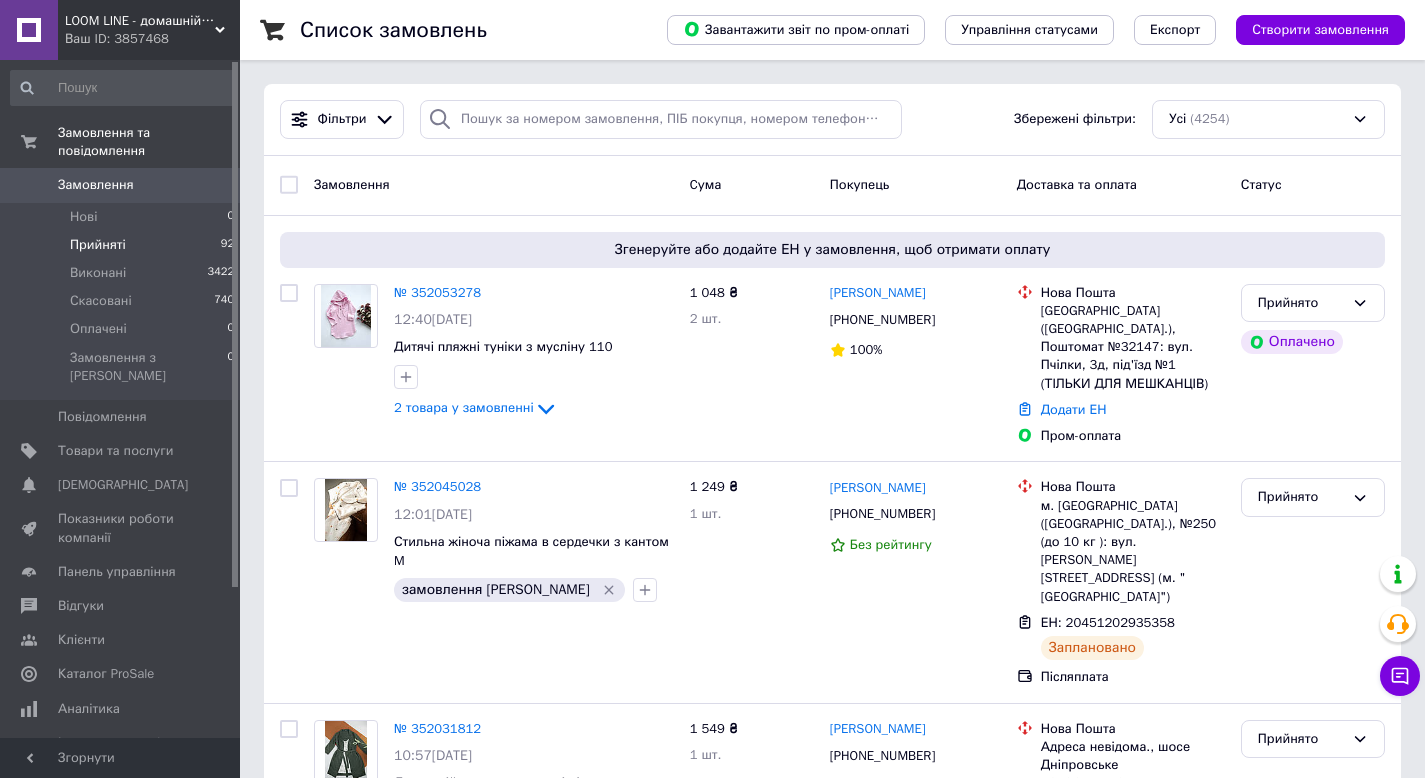 click on "Прийняті 92" at bounding box center (123, 245) 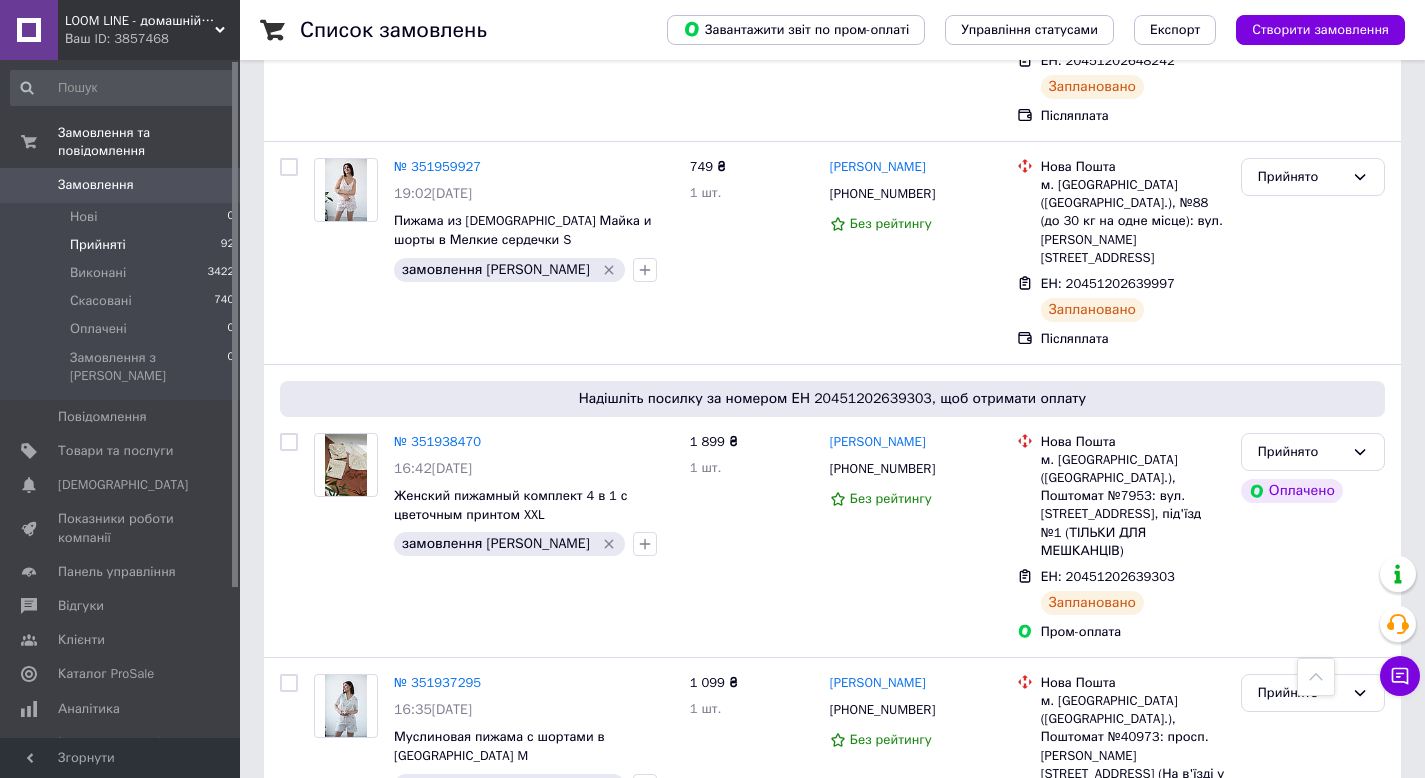 scroll, scrollTop: 2600, scrollLeft: 0, axis: vertical 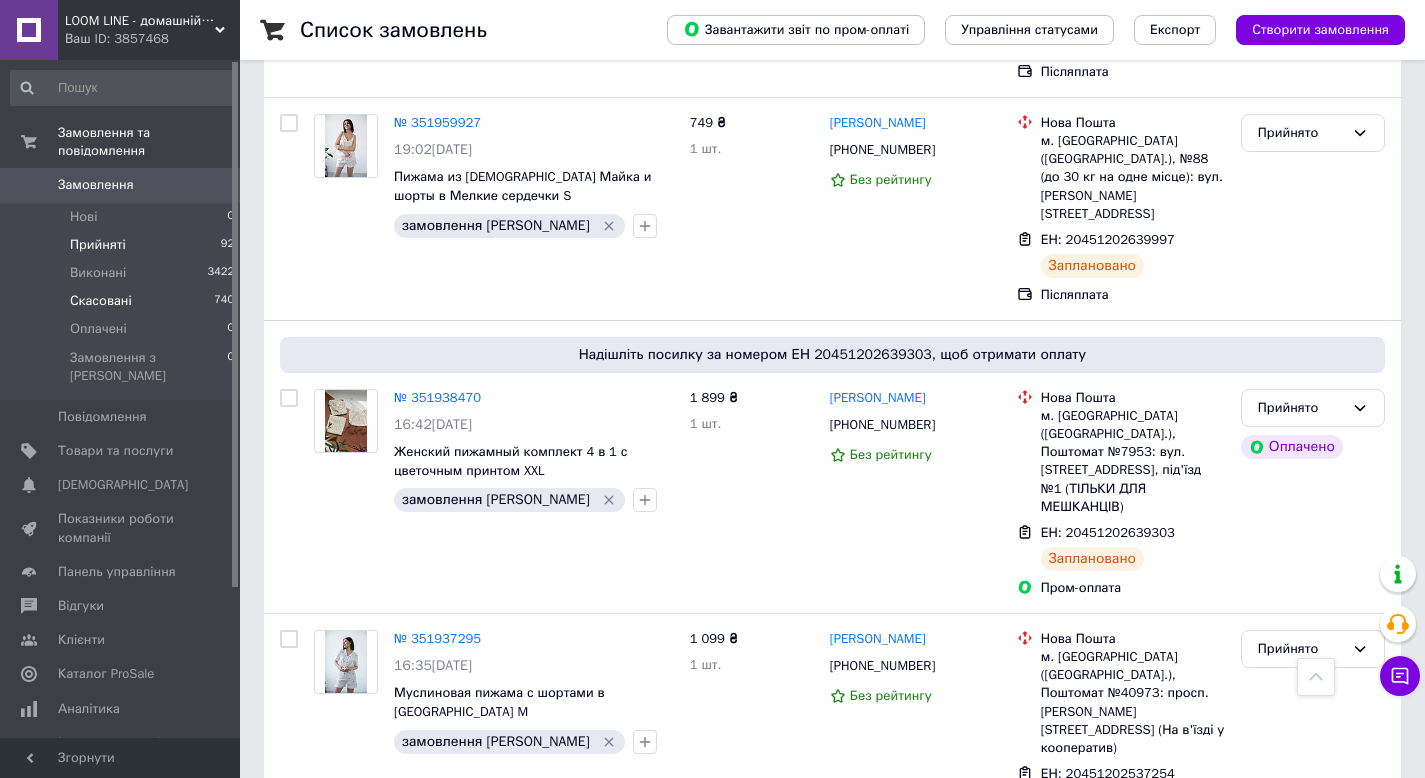 click on "Скасовані" at bounding box center (101, 301) 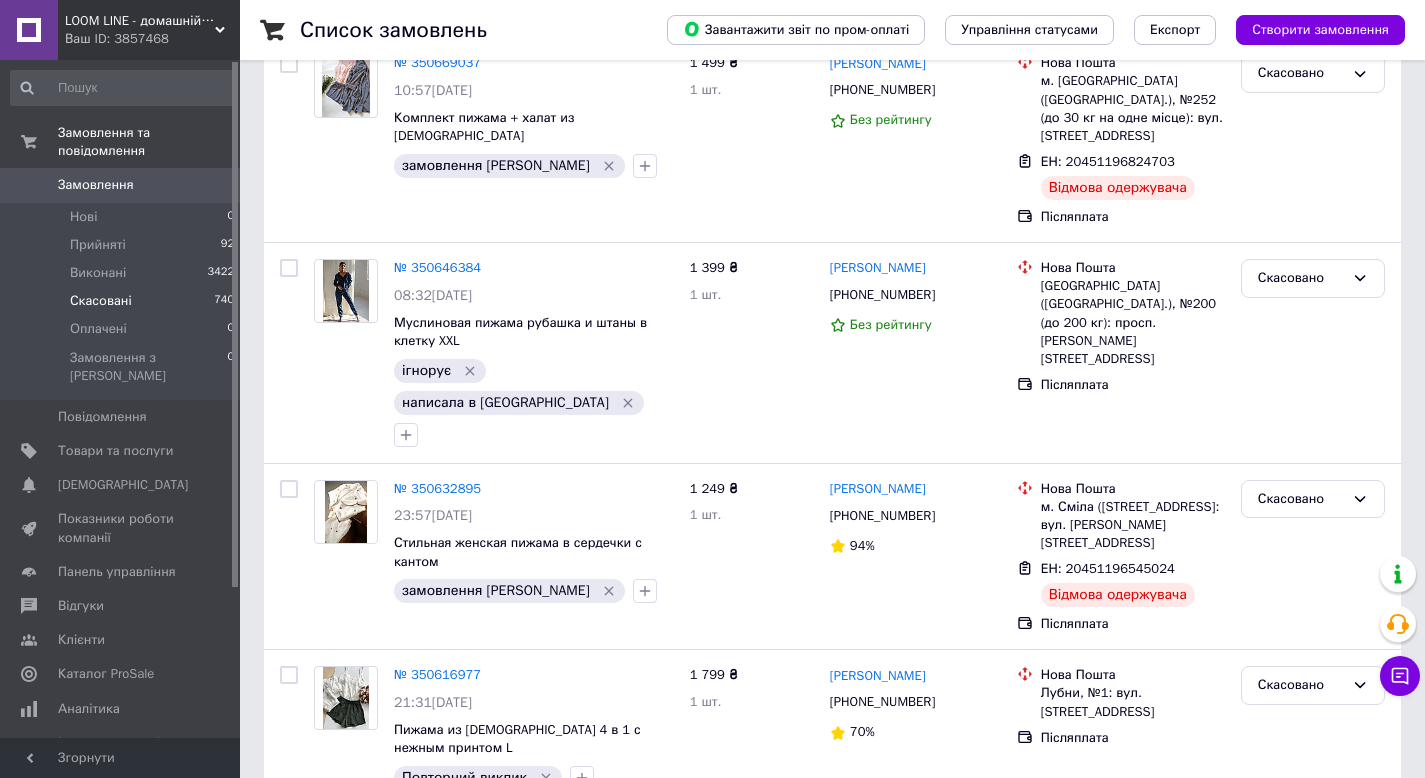 scroll, scrollTop: 0, scrollLeft: 0, axis: both 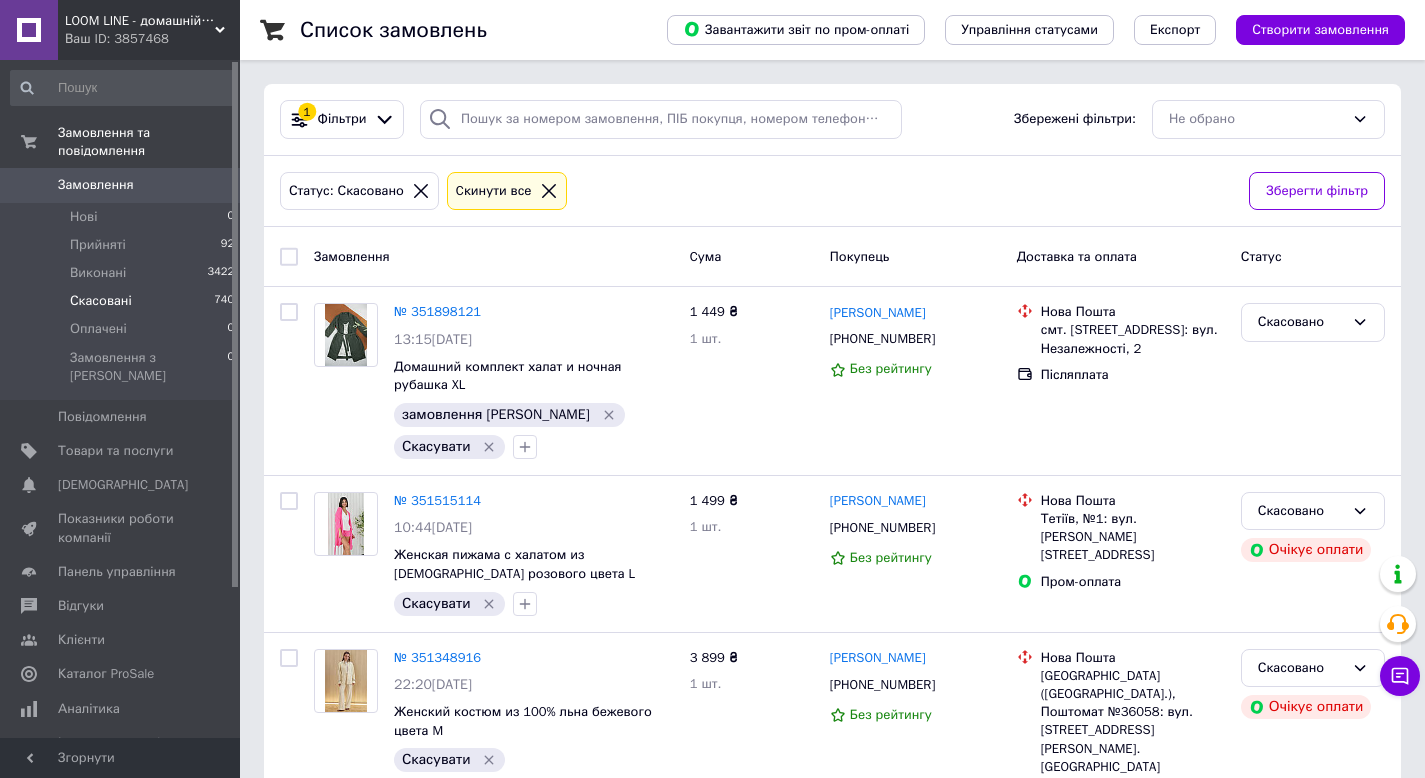 click on "Замовлення" at bounding box center (121, 185) 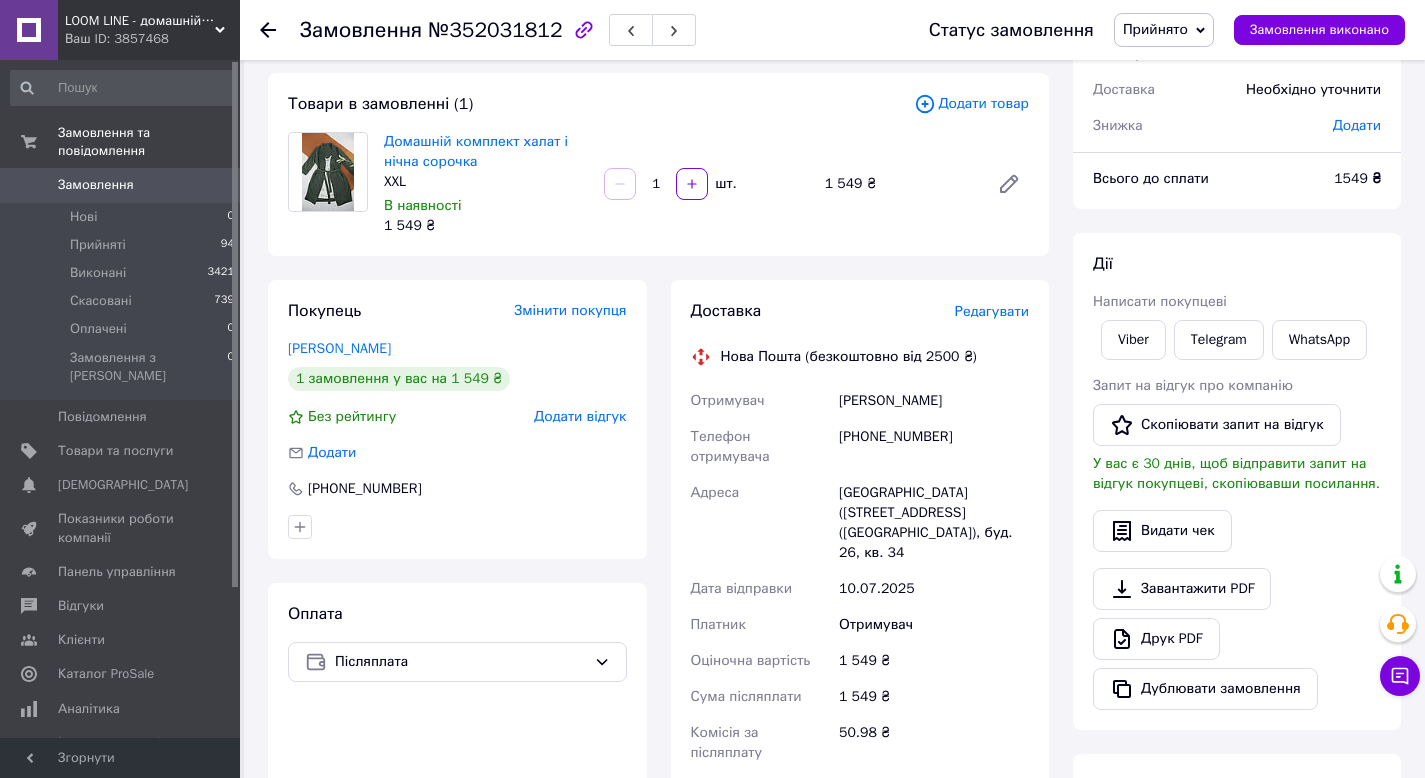 scroll, scrollTop: 100, scrollLeft: 0, axis: vertical 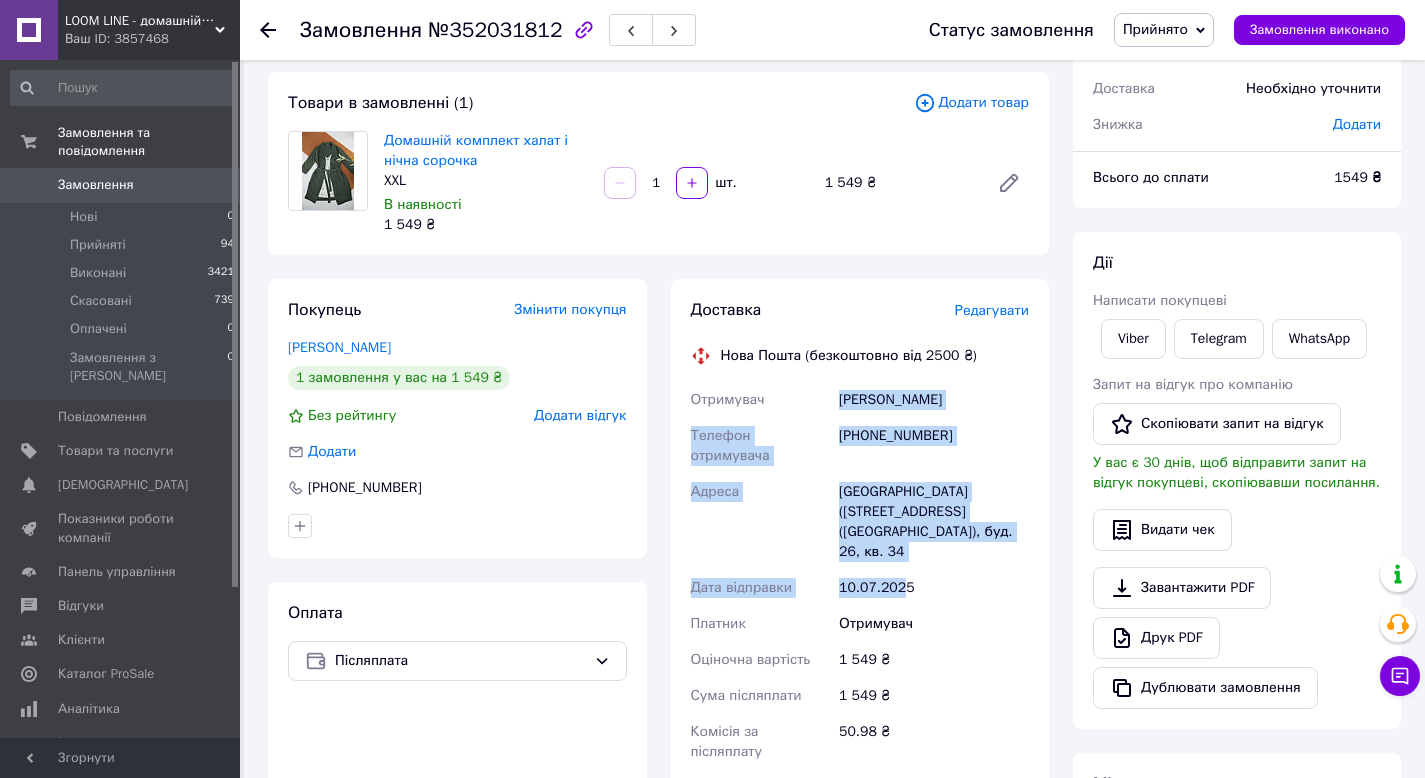 drag, startPoint x: 852, startPoint y: 422, endPoint x: 898, endPoint y: 562, distance: 147.3635 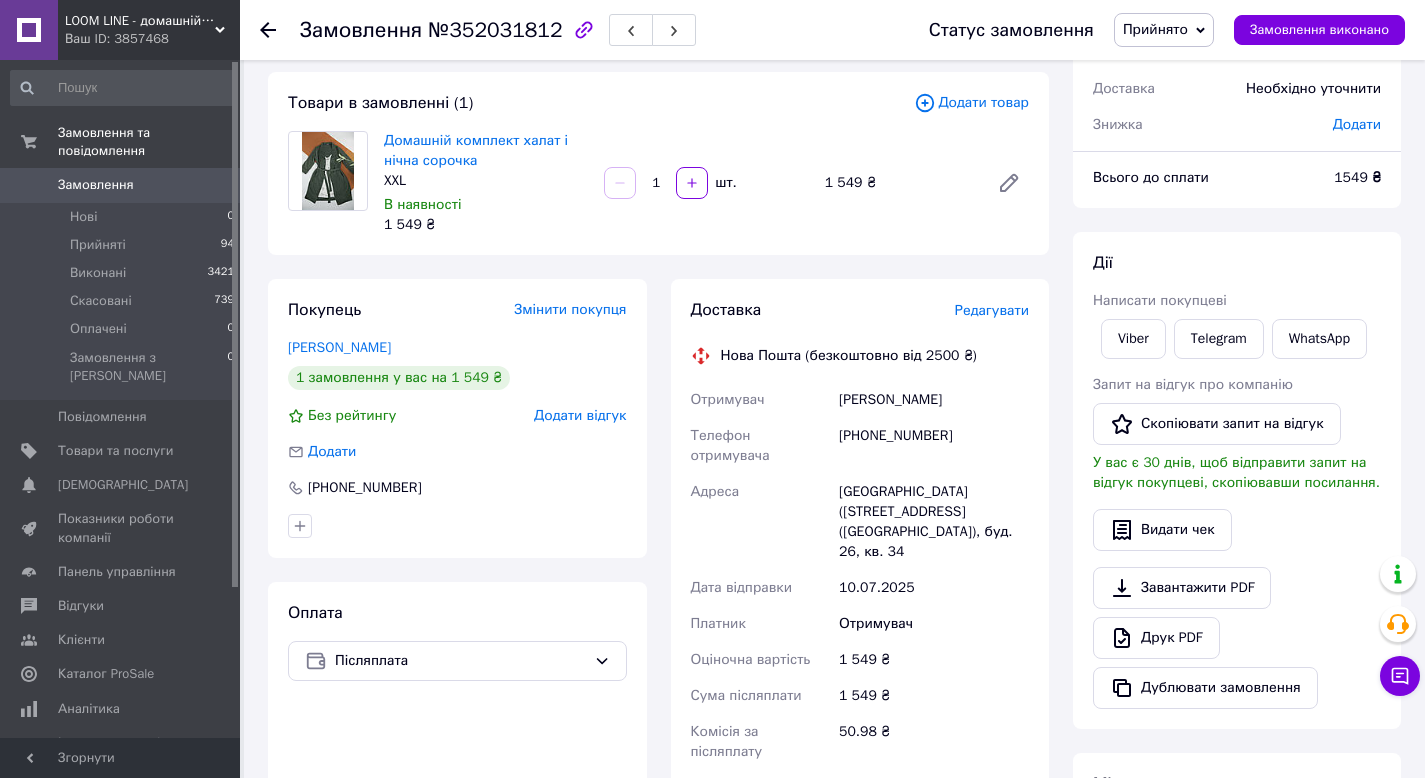 drag, startPoint x: 874, startPoint y: 555, endPoint x: 836, endPoint y: 390, distance: 169.31923 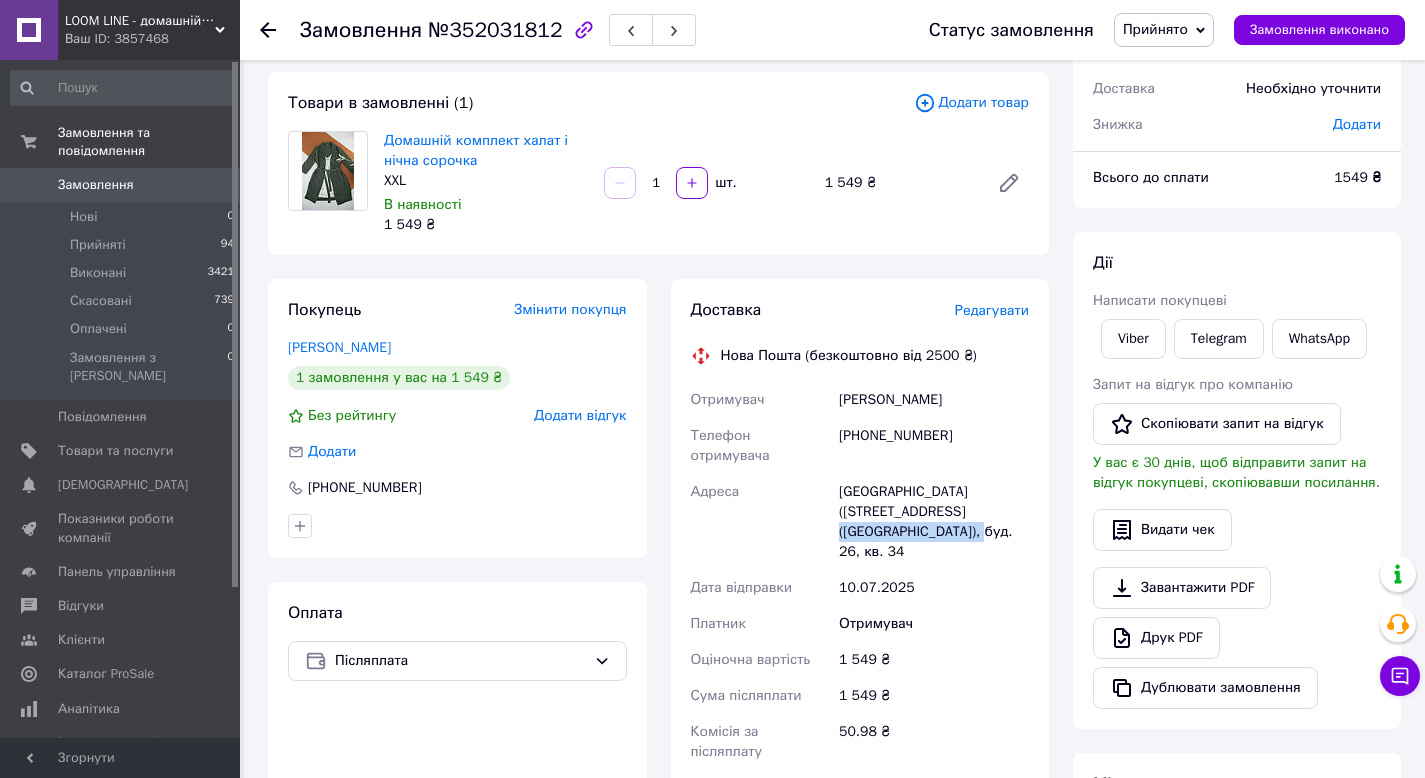 drag, startPoint x: 1004, startPoint y: 492, endPoint x: 979, endPoint y: 516, distance: 34.655445 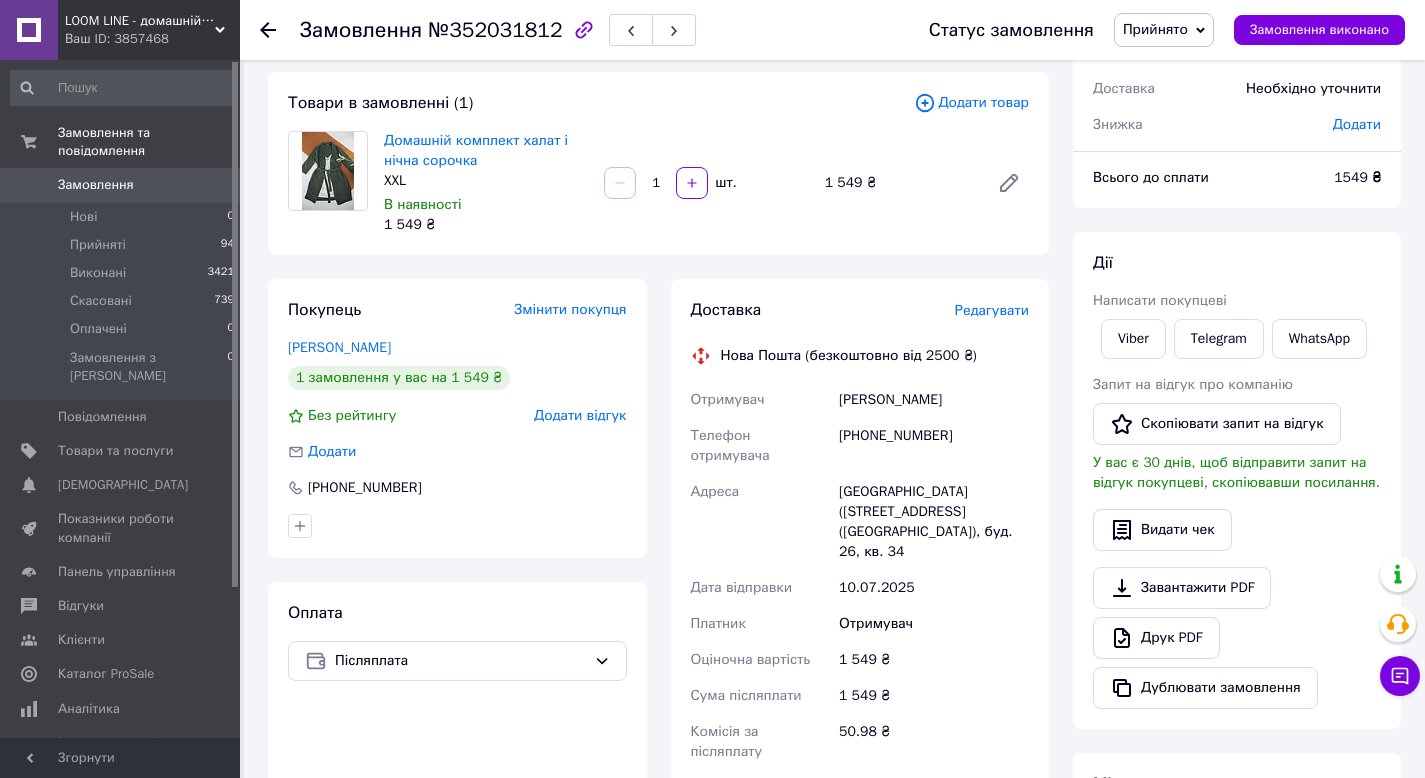 click on "Кривий Ріг (Дніпропетровська обл.), вул. шосе Дніпровське (Дніпропетровське), буд. 26, кв. 34" at bounding box center [934, 522] 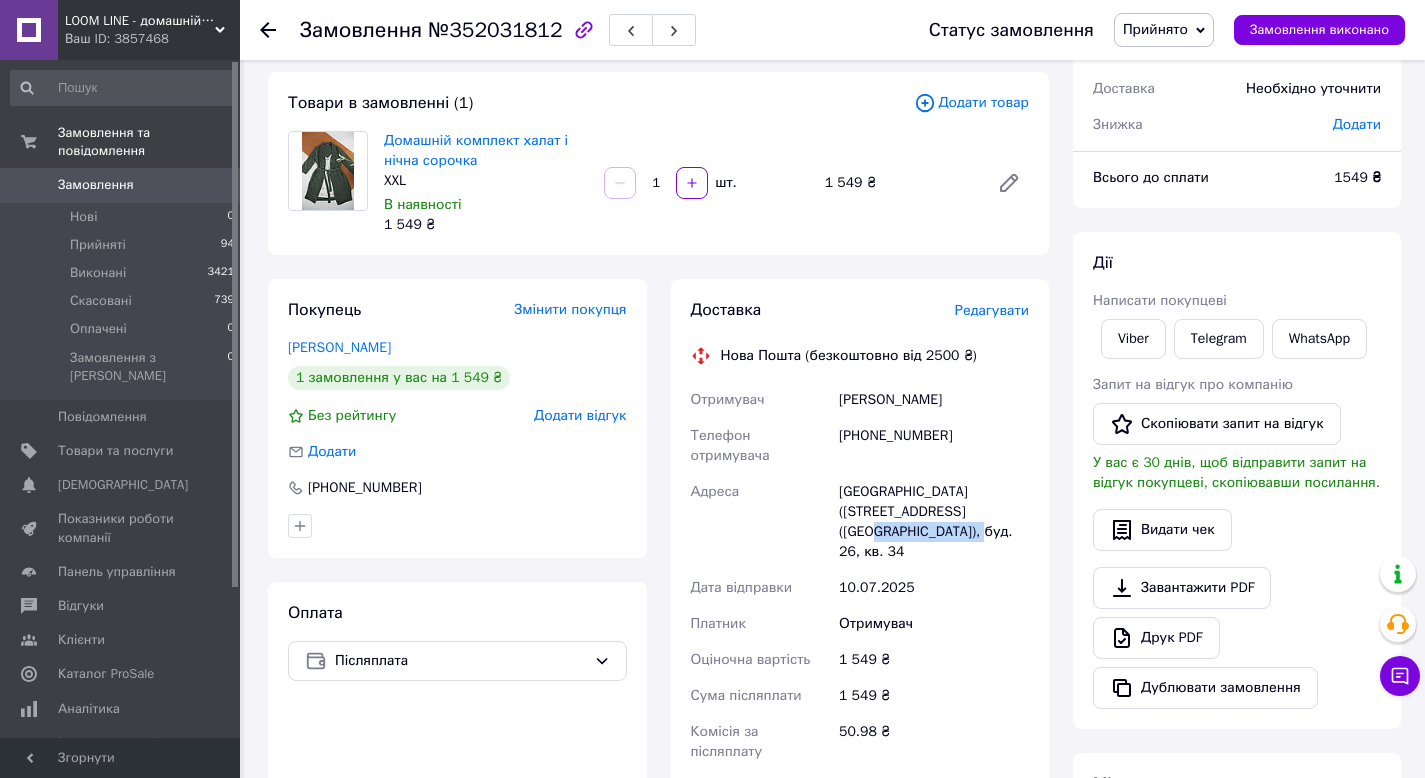 drag, startPoint x: 840, startPoint y: 513, endPoint x: 955, endPoint y: 510, distance: 115.03912 